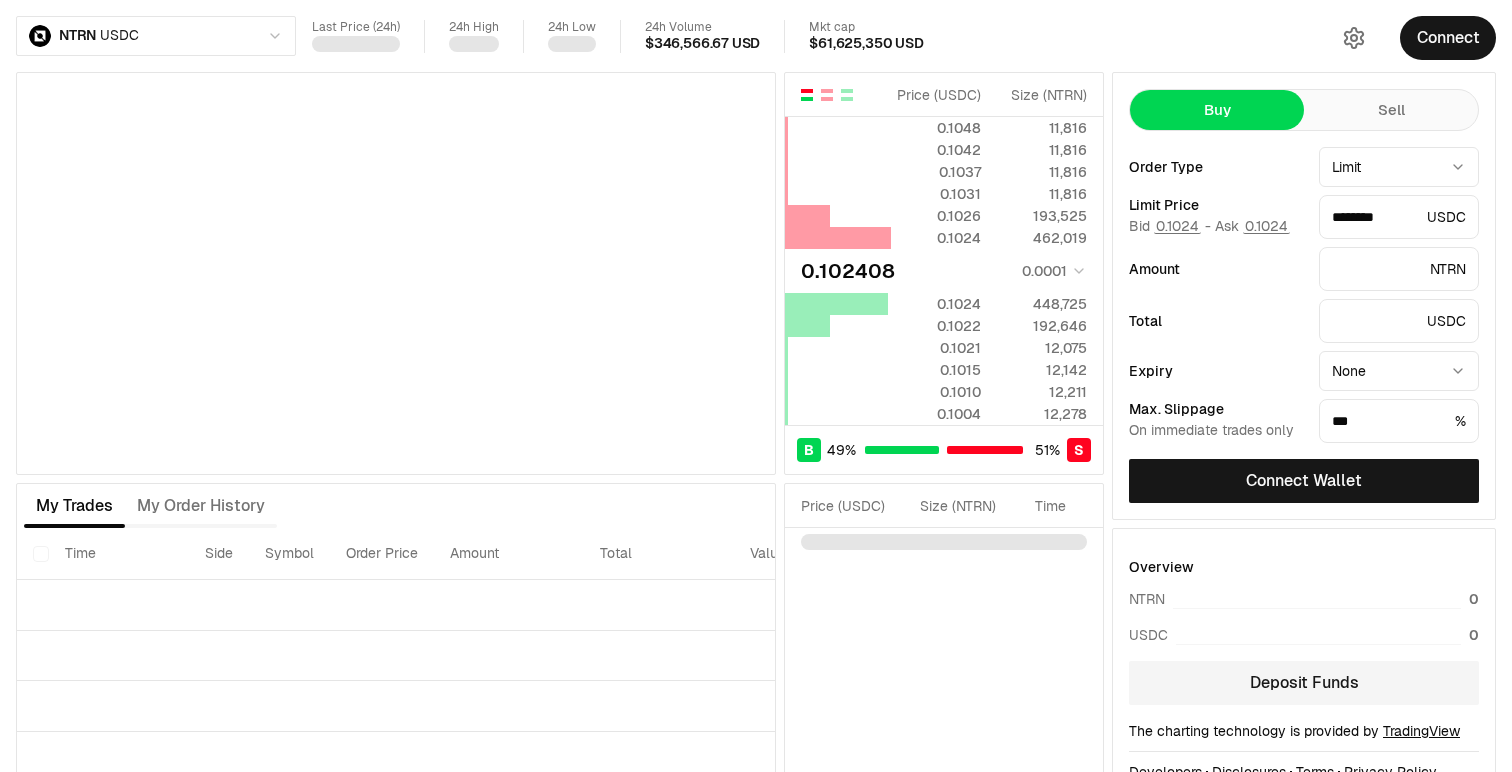 scroll, scrollTop: 0, scrollLeft: 0, axis: both 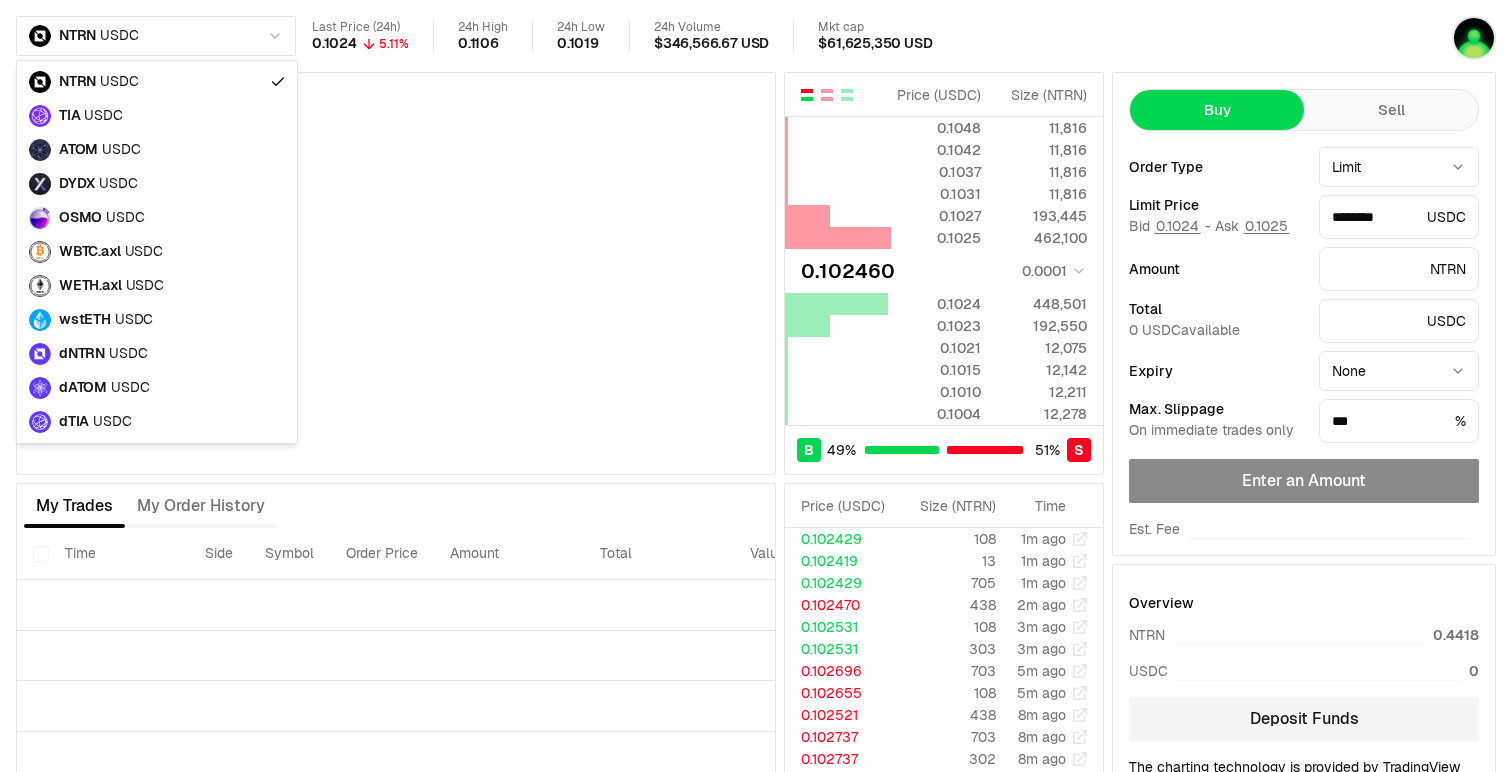 click on "NTRN USDC Last Price (24h) 0.1024 5.11% 24h High 0.1106 24h Low 0.1019 24h Volume $346,566.67 USD Mkt cap $61,625,350 USD
Price ( USDC ) Size ( NTRN ) 0.1048 11,816 0.1042 11,816 0.1037 11,816 0.1031 11,816 0.1027 193,445 0.1025 462,100 0.102460 0.0001 0.1024 448,501 0.1023 192,550 0.1021 12,075 0.1015 12,142 0.1010 12,211 0.1004 12,278 B 49 % 51 % S Price ( USDC ) Size ( NTRN ) 0.1048 11,816 0.1042 11,816 0.1037 11,816 0.1031 11,816 0.1027 193,445 0.1025 462,100 0.102460 0.0001 0.1024 448,501 0.1023 192,550 0.1021 12,075 0.1015 12,142 0.1010 12,211 0.1004 12,278 B 49 % 51 % S Price ( USDC ) Size ( NTRN ) Time 0.102429 108 1m ago My Trades My Order History Time Side Symbol Order Price Amount Total Value Filled Expiry           Price ( USDC ) Size ( NTRN ) Time 0.102429 108 1m ago 0.102419 13 1m ago 0.102429 705 1m ago 0.102470 438 2m ago 0.102531 108 3m ago 0.102531 303 3m ago 0.102696 703 5m ago 0.102655 108 5m ago 0.102521 438 8m ago 0.102737 703 8m ago 0.102737 302 8m ago 0.102737 703 8m ago 302" at bounding box center [756, 435] 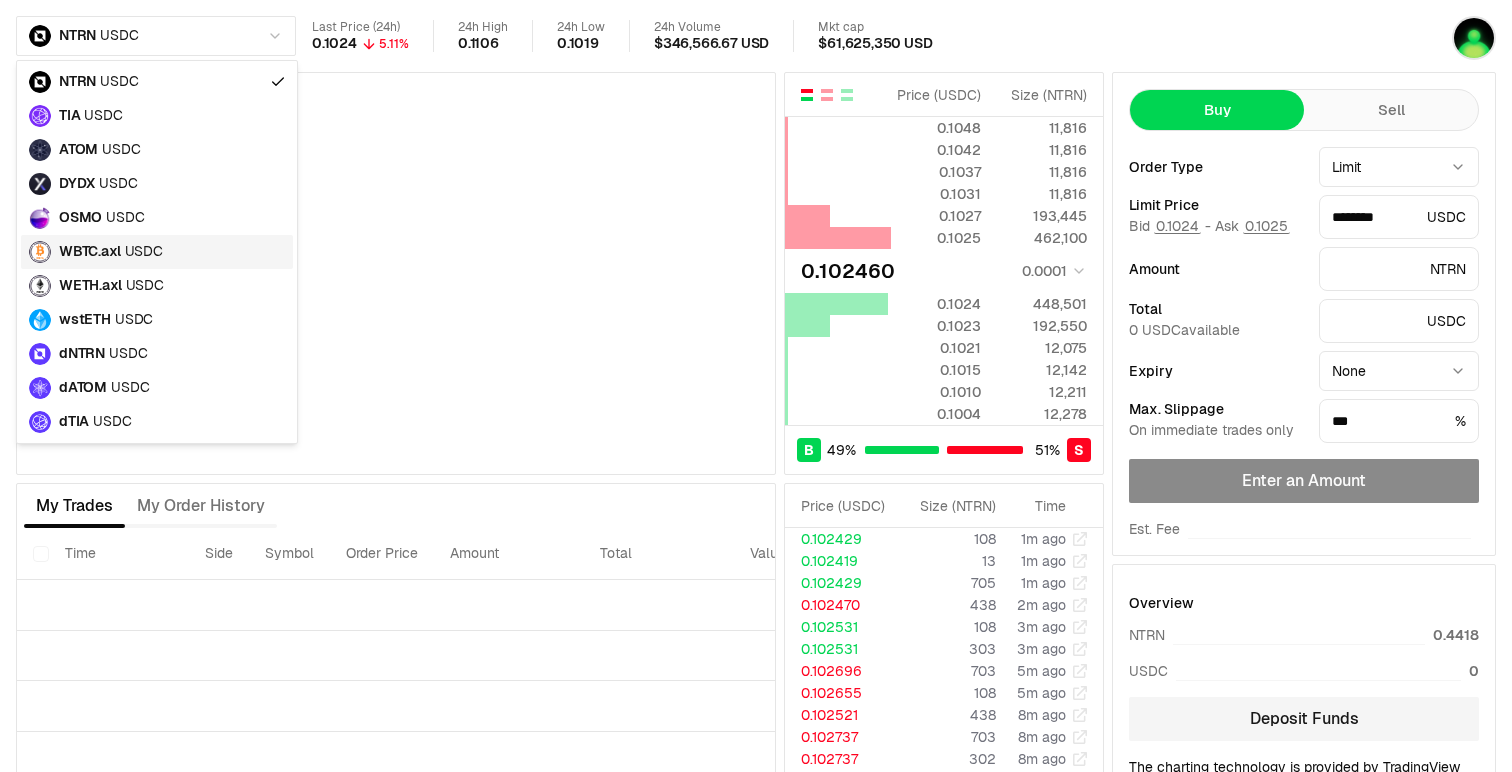 type on "********" 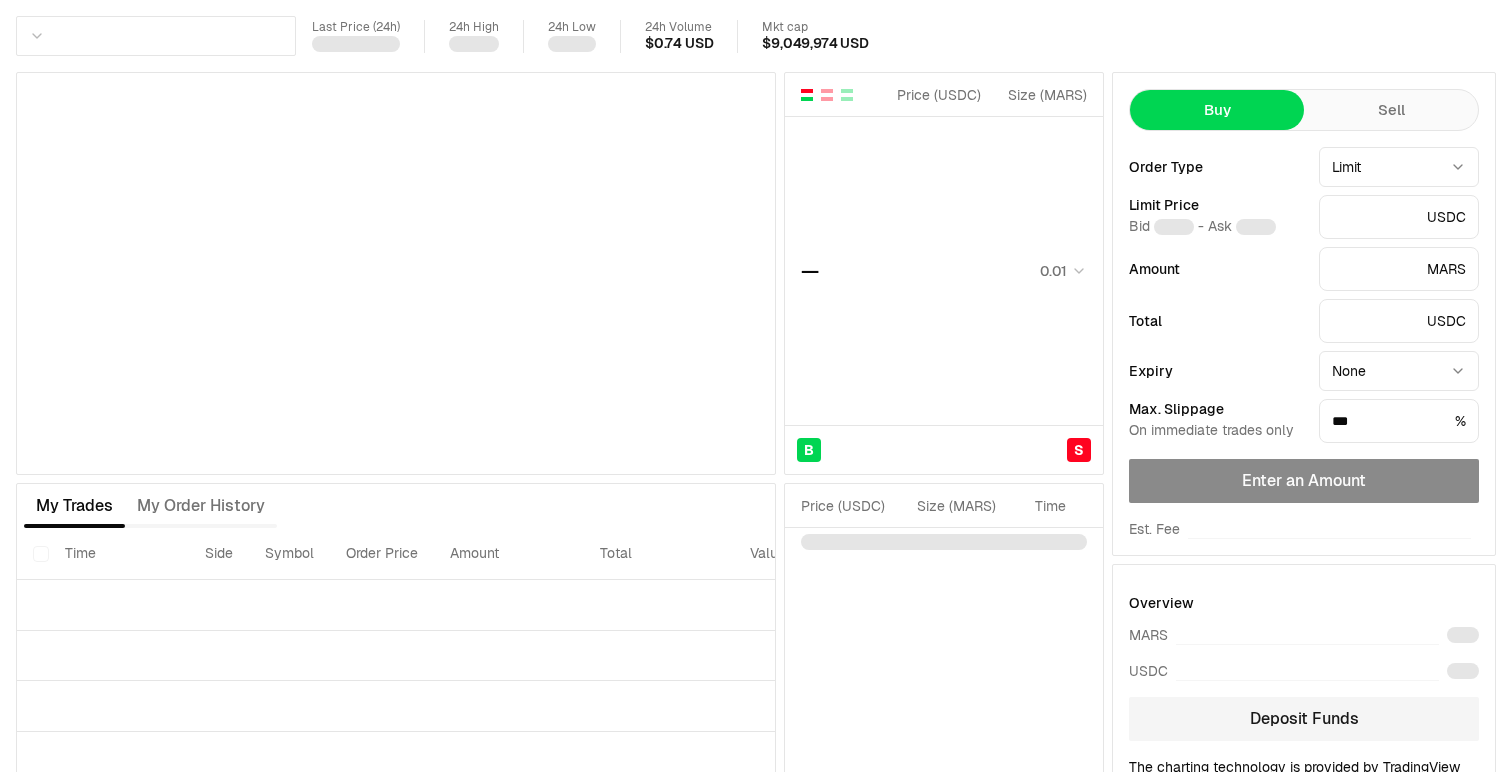 scroll, scrollTop: 0, scrollLeft: 0, axis: both 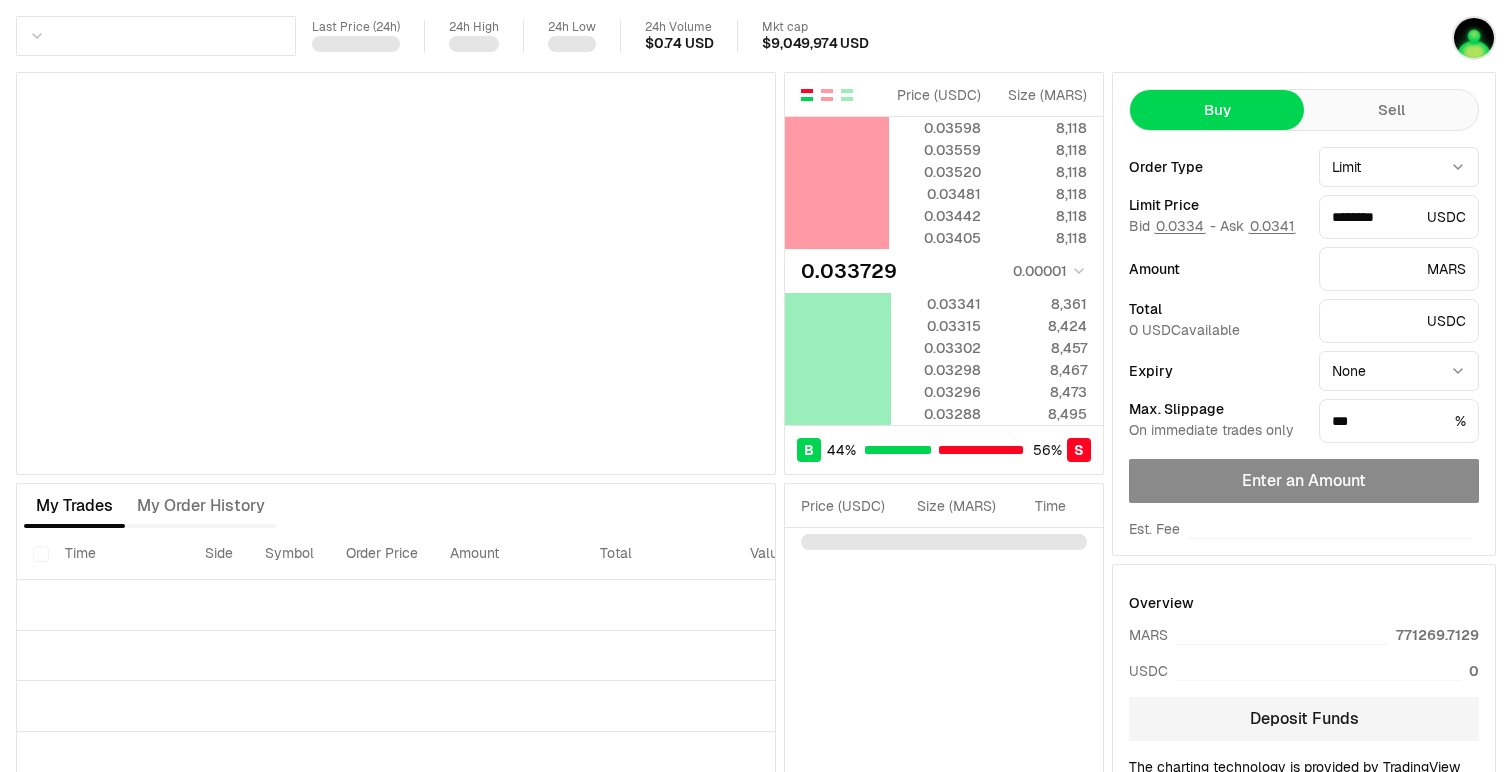 click on "Last Price (24h) 24h High 24h Low 24h Volume $0.74 USD Mkt cap $9,049,974 USD
Price ( USDC ) Size ( MARS ) 0.03598 8,118 0.03559 8,118 0.03520 8,118 0.03481 8,118 0.03442 8,118 0.03405 8,118 0.033729 0.00001 0.03341 8,361 0.03315 8,424 0.03302 8,457 0.03298 8,467 0.03296 8,473 0.03288 8,495 B 44 % 56 % S Price ( USDC ) Size ( MARS ) 0.03598 8,118 0.03559 8,118 0.03520 8,118 0.03481 8,118 0.03442 8,118 0.03405 8,118 0.033729 0.00001 0.03341 8,361 0.03315 8,424 0.03302 8,457 0.03298 8,467 0.03296 8,473 0.03288 8,495 B 44 % 56 % S Price ( USDC ) Size ( MARS ) Time My Trades My Order History Time Side Symbol Order Price Amount Total Value Filled Expiry           Price ( USDC ) Size ( MARS ) Time Buy Sell Order Type Limit ***** ****** Limit Price Bid   0.0334   - Ask   0.0341   ******** USDC Amount MARS Total 0   USDC  available USDC Expiry None **** **** *** **** ***** **** Max. Slippage On immediate trades only *** % Enter an Amount Est. Fee Overview MARS 771269.7129 USDC 0 Deposit Funds   TradingView +" at bounding box center [756, 435] 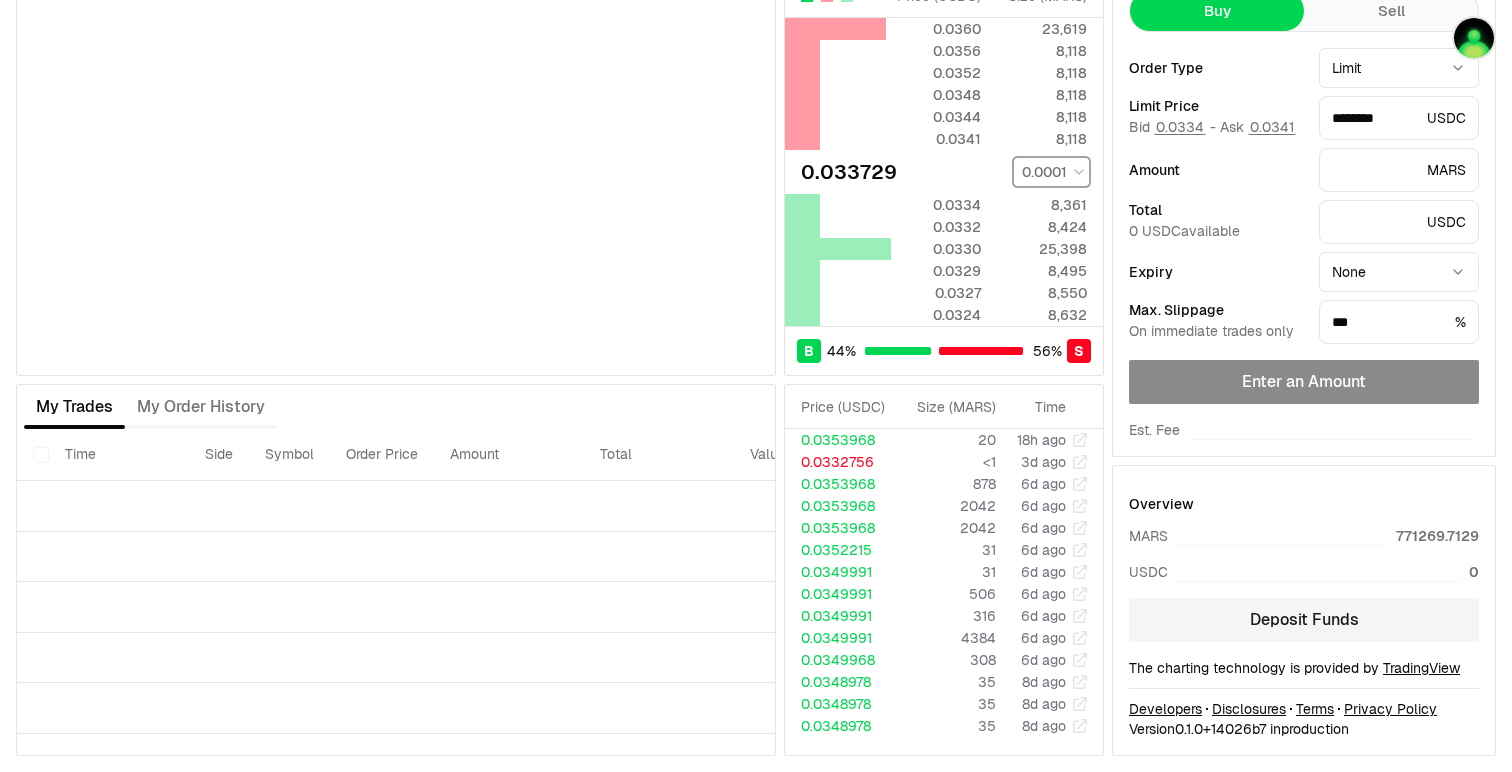 scroll, scrollTop: 0, scrollLeft: 0, axis: both 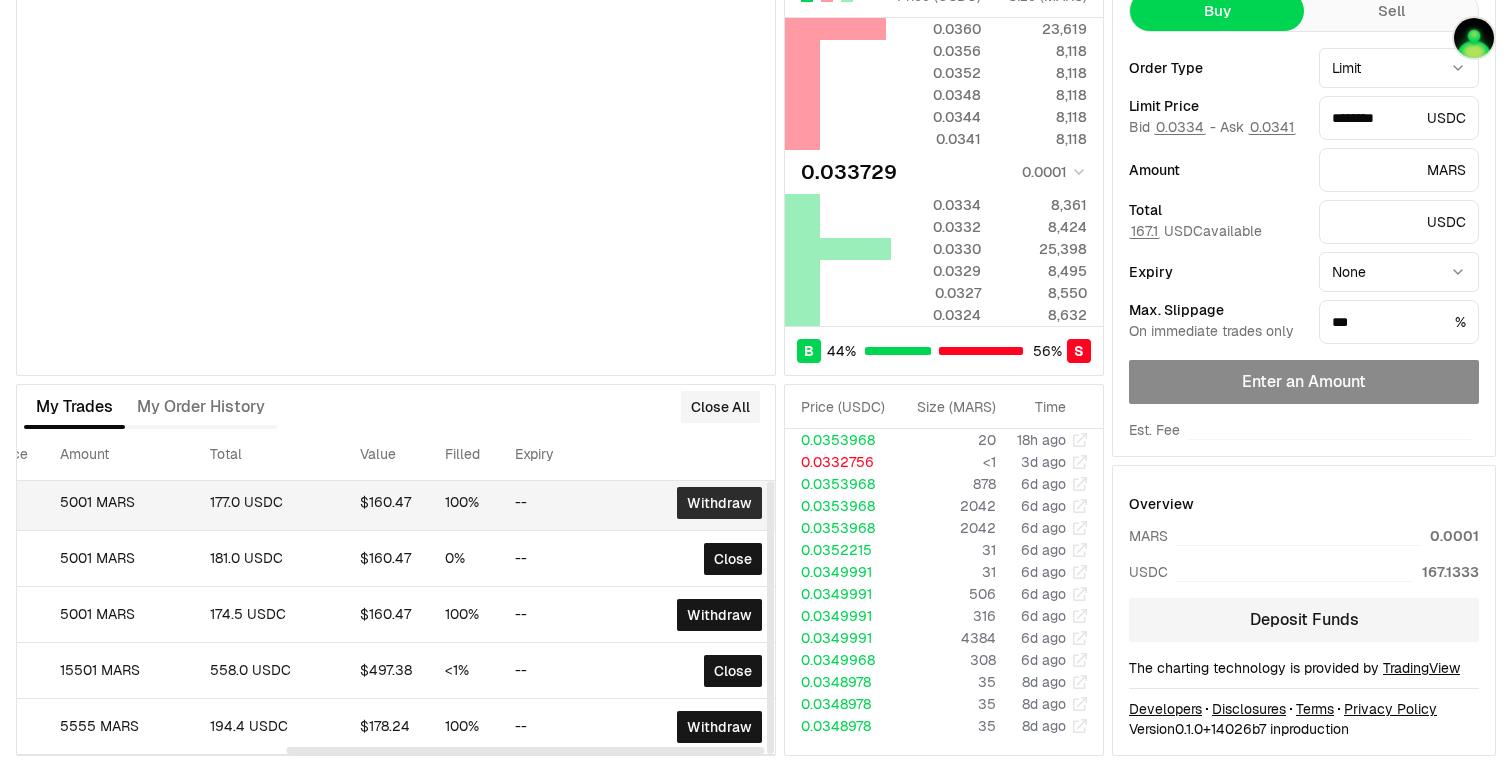click on "Withdraw" at bounding box center (719, 503) 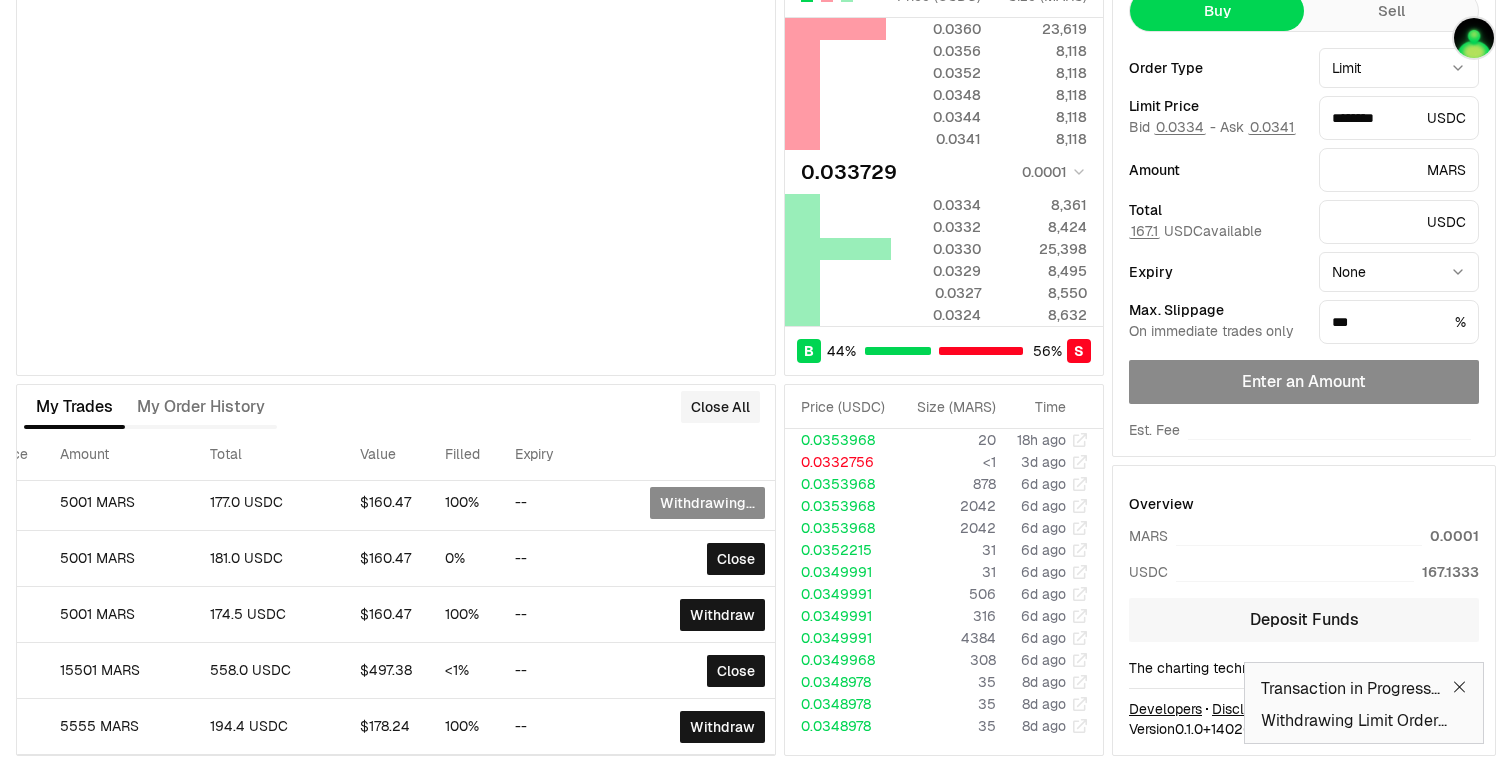 scroll, scrollTop: 6, scrollLeft: 426, axis: both 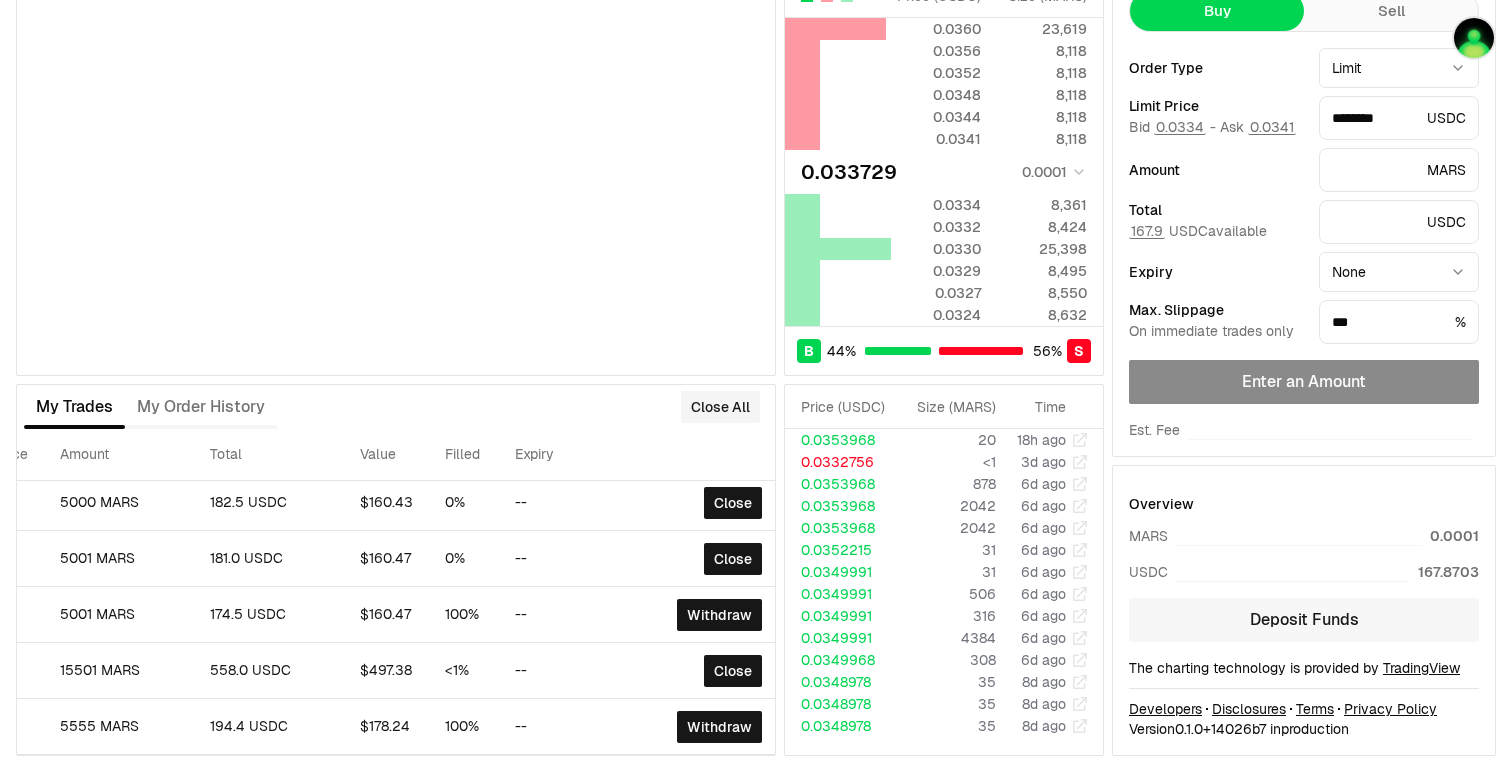 type on "********" 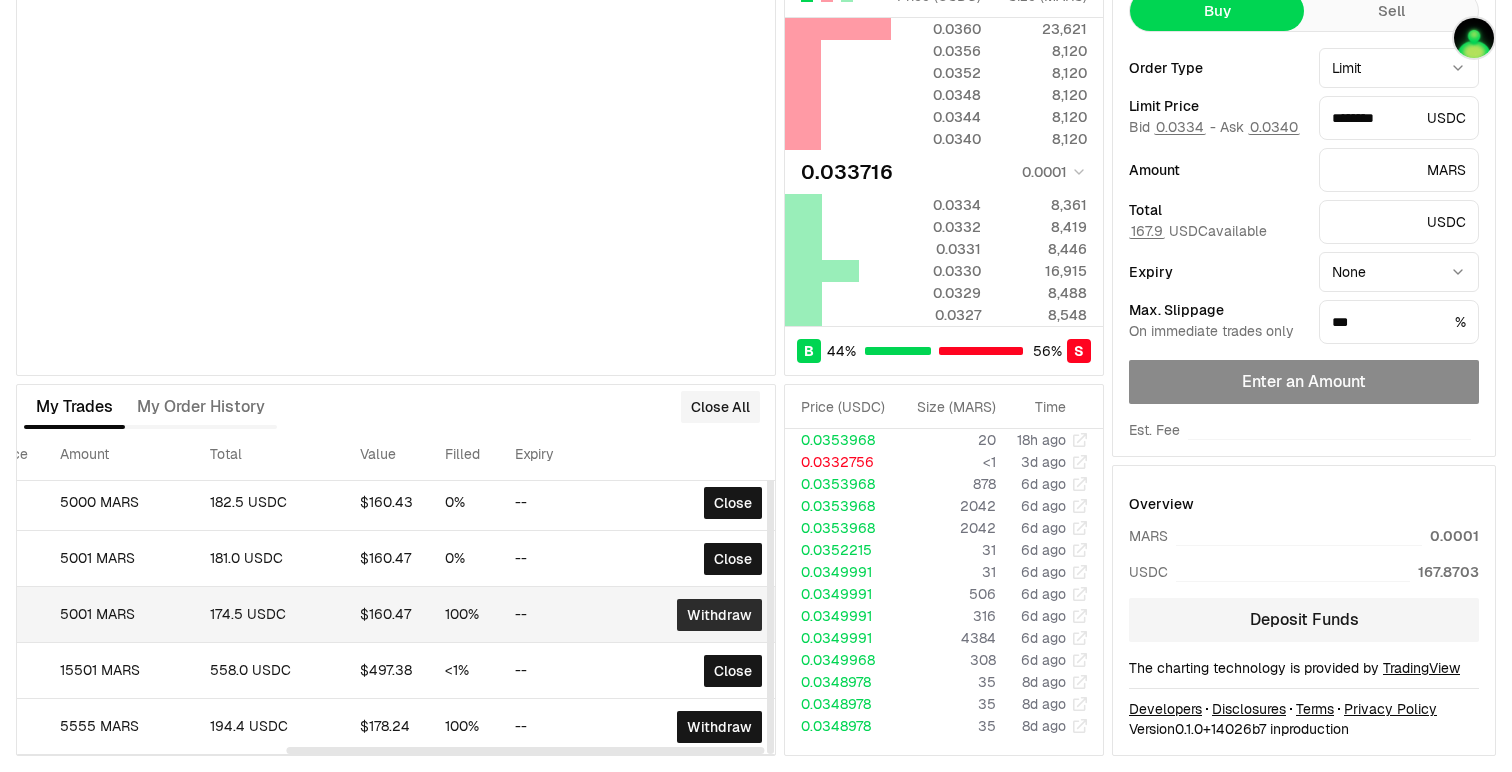 click on "Withdraw" at bounding box center (719, 615) 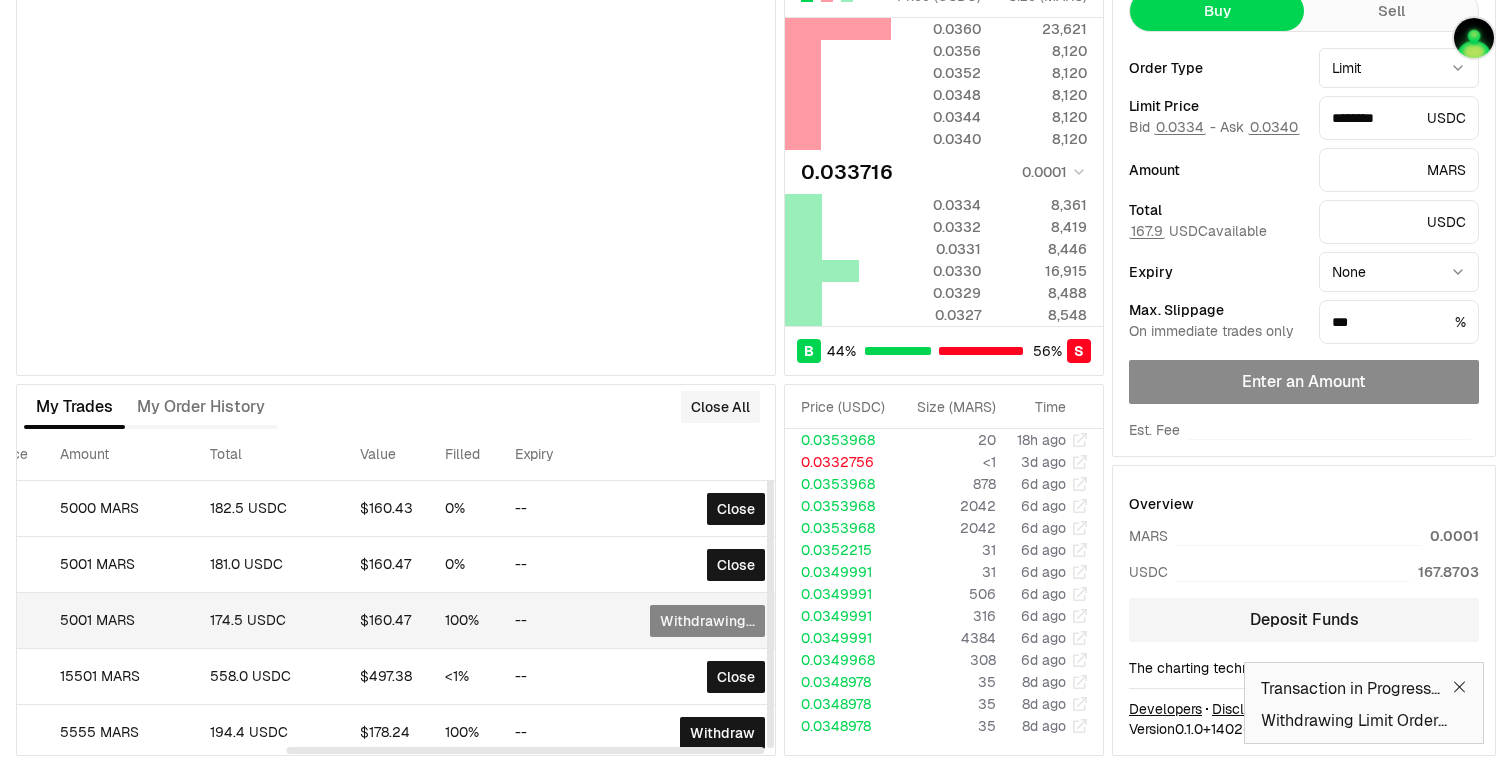scroll, scrollTop: 6, scrollLeft: 426, axis: both 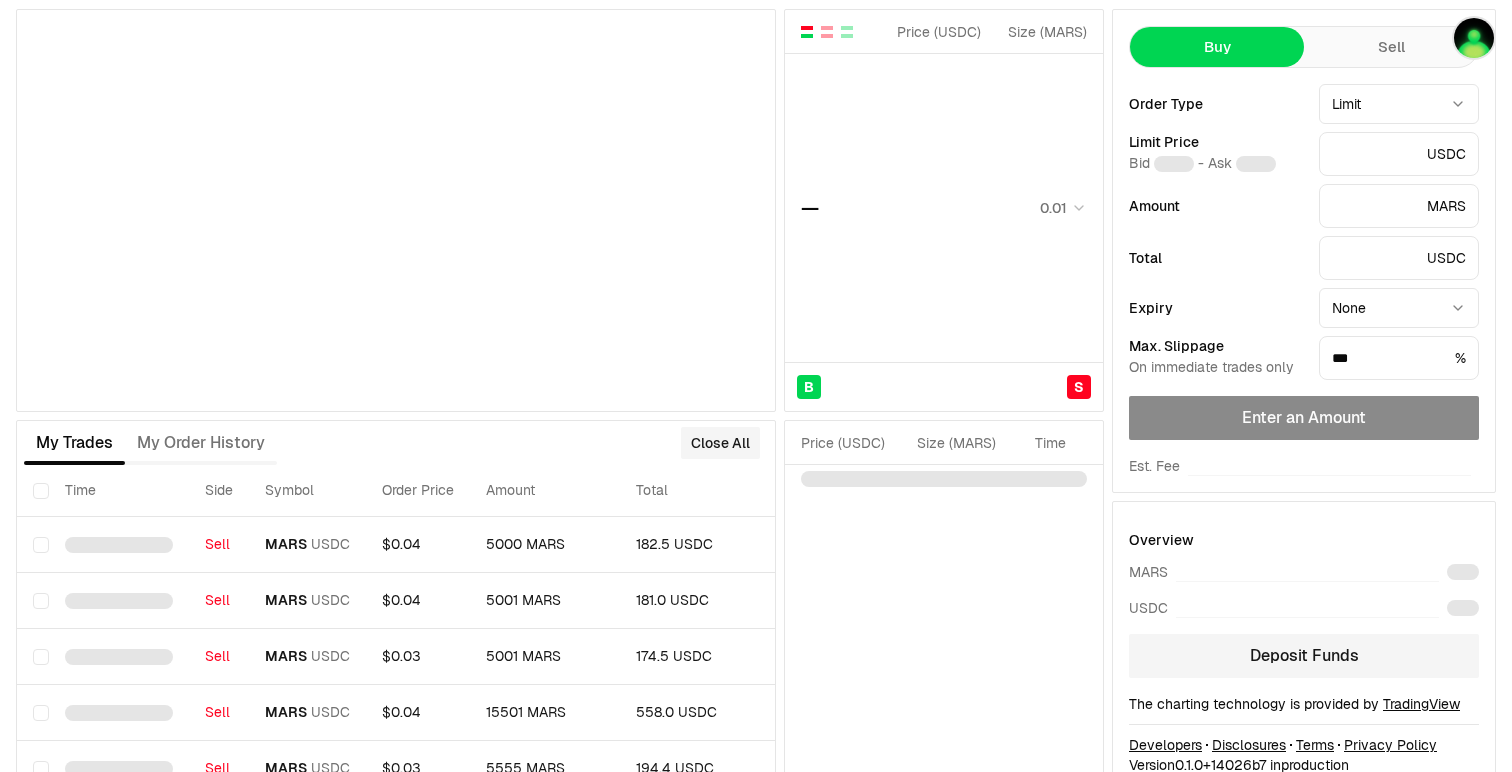 type on "********" 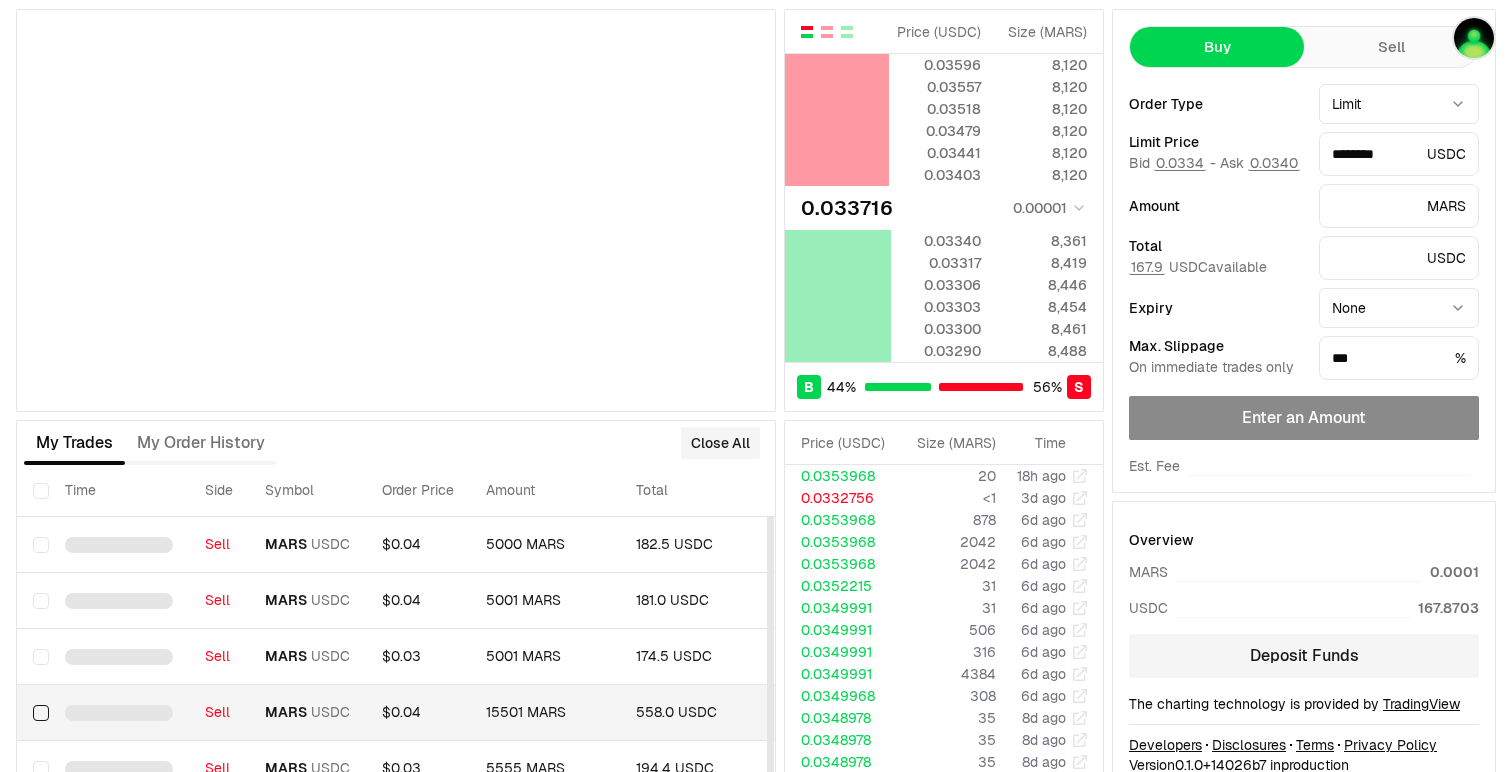 scroll, scrollTop: 6, scrollLeft: 0, axis: vertical 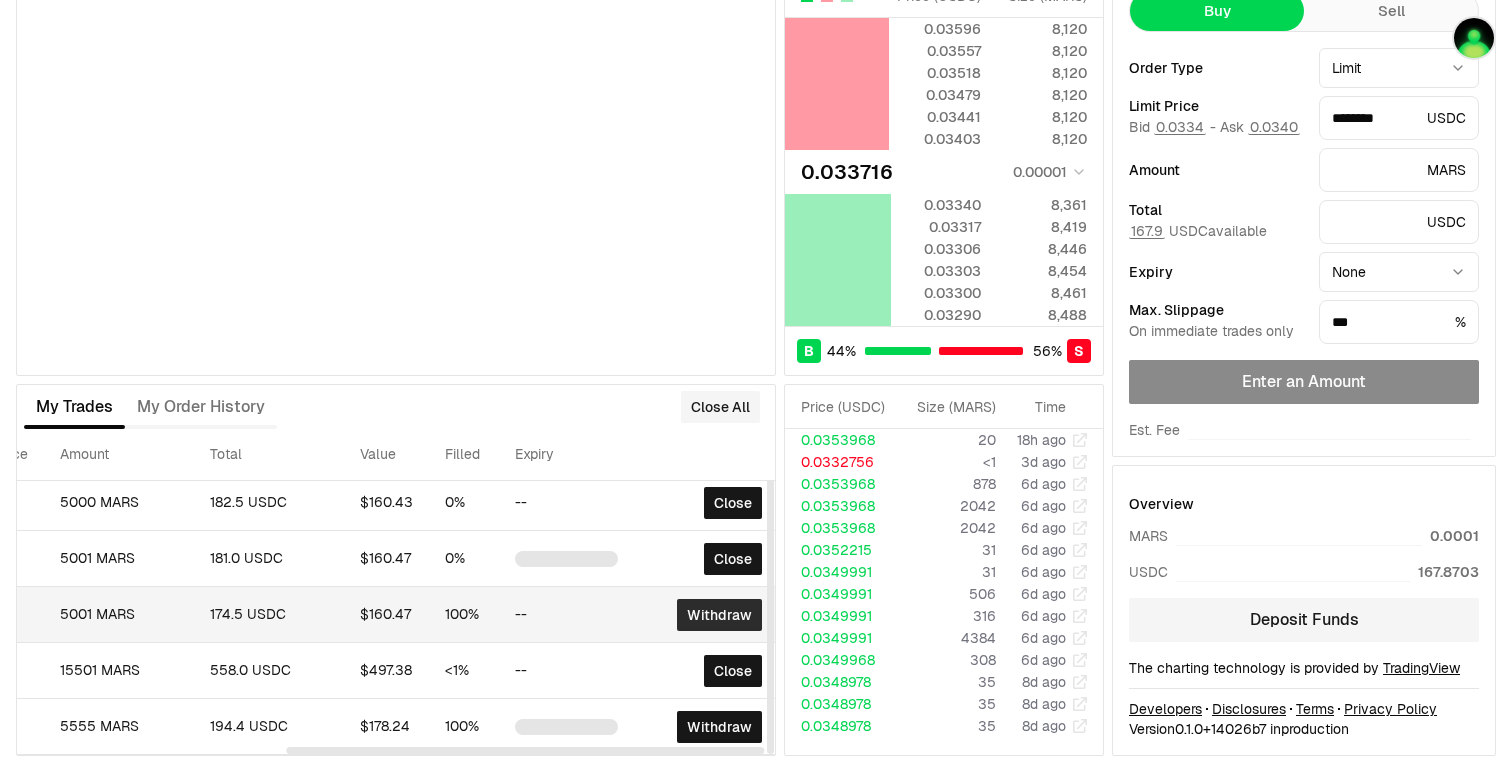 click on "Withdraw" at bounding box center [719, 615] 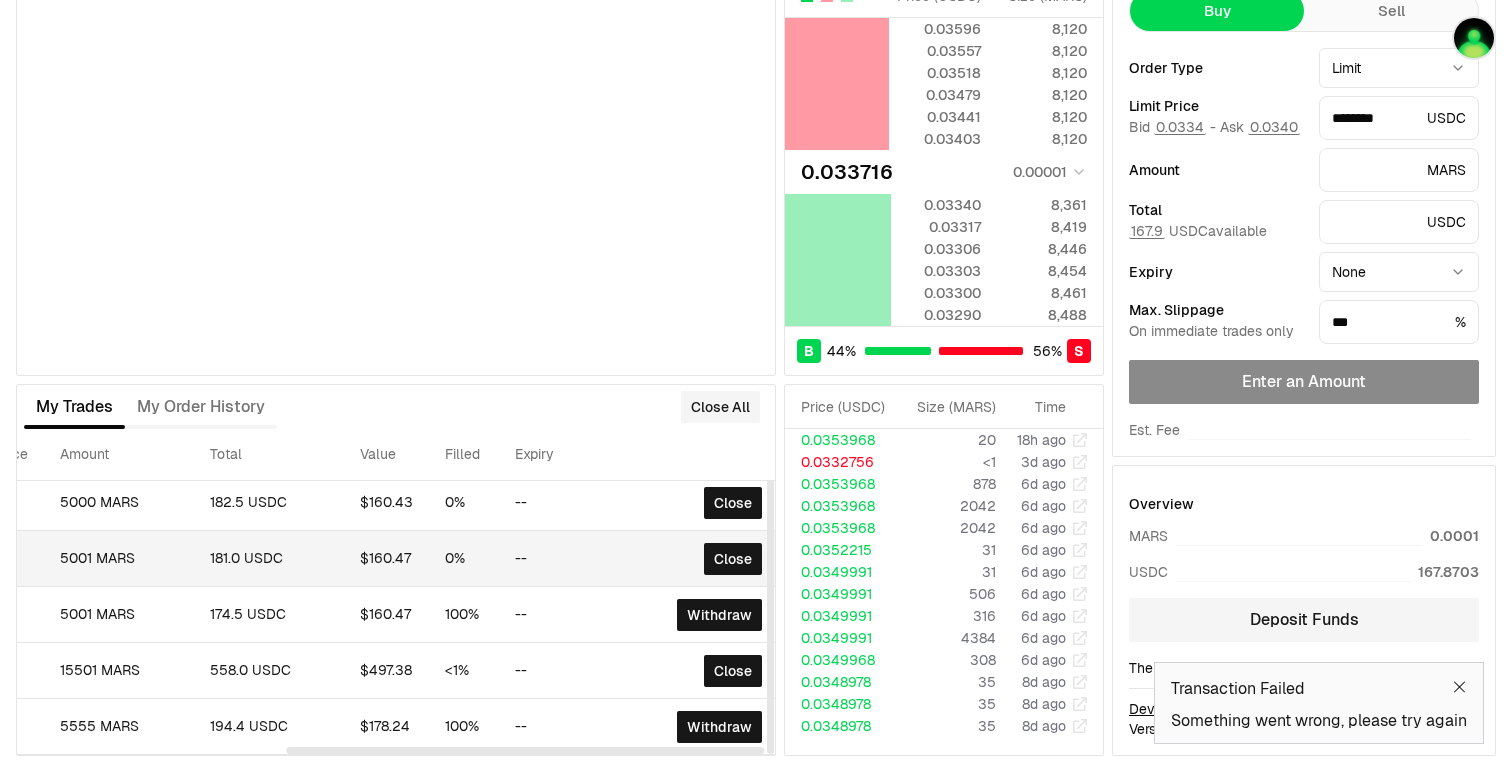 scroll, scrollTop: 0, scrollLeft: 426, axis: horizontal 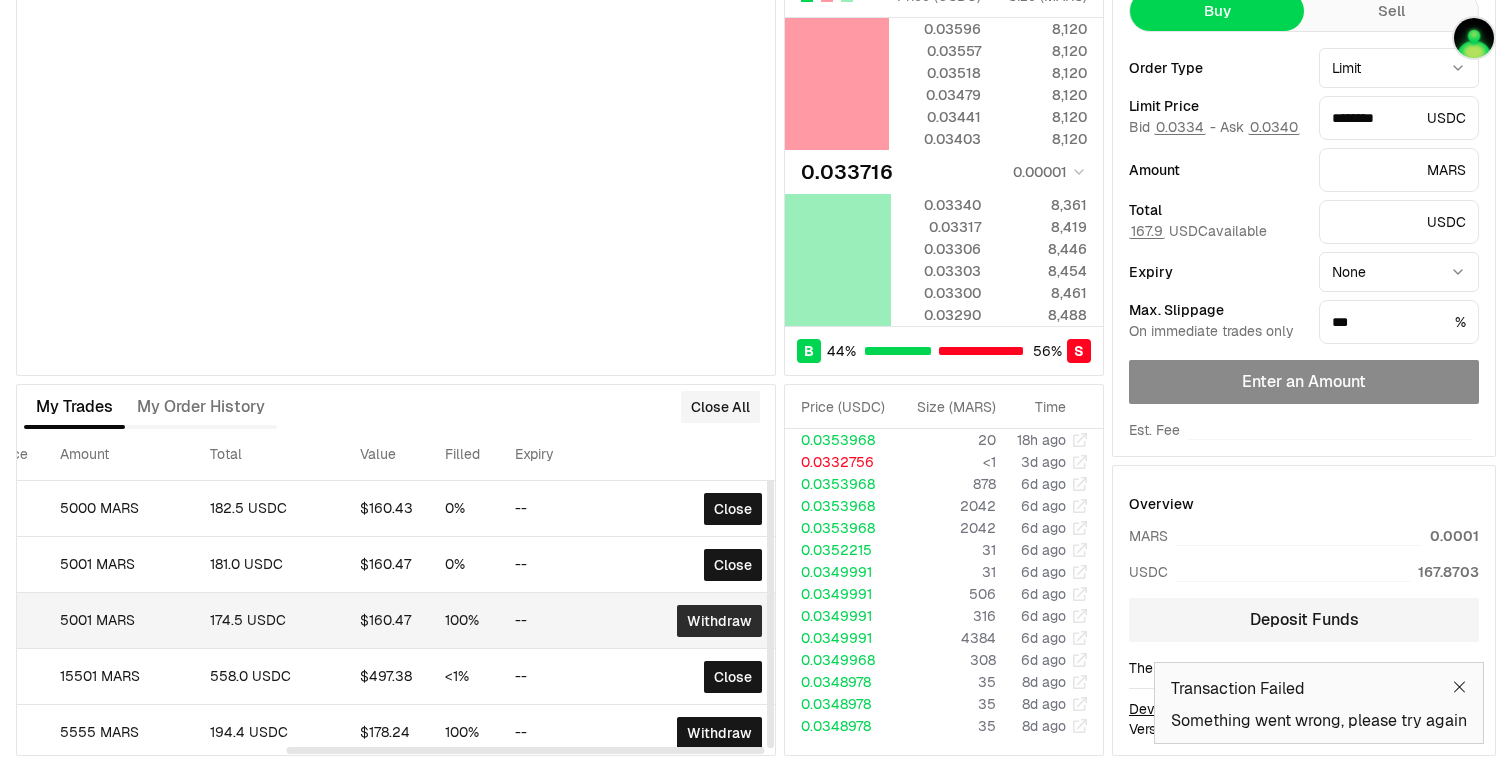 click on "Withdraw" at bounding box center (719, 621) 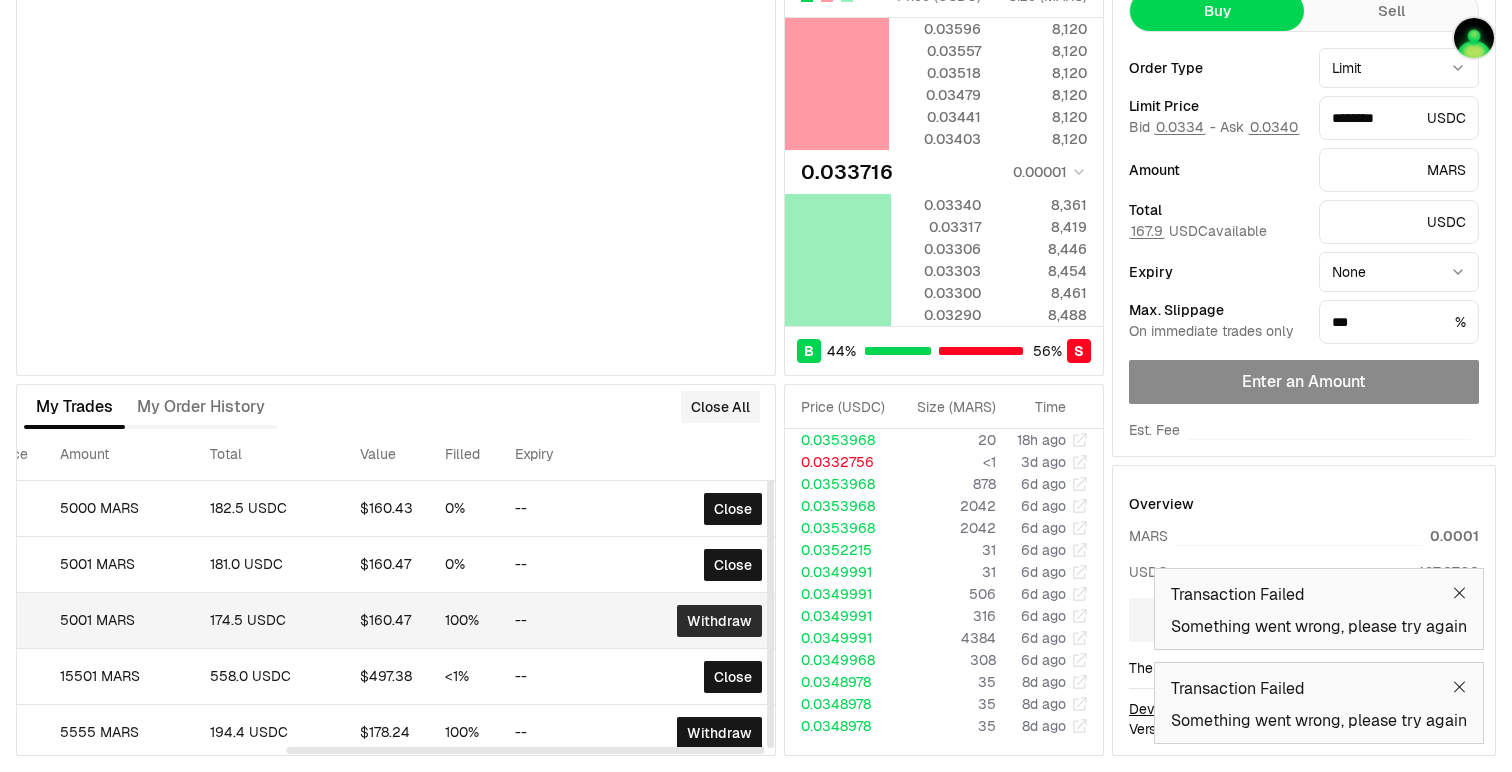 click on "Withdraw" at bounding box center [719, 621] 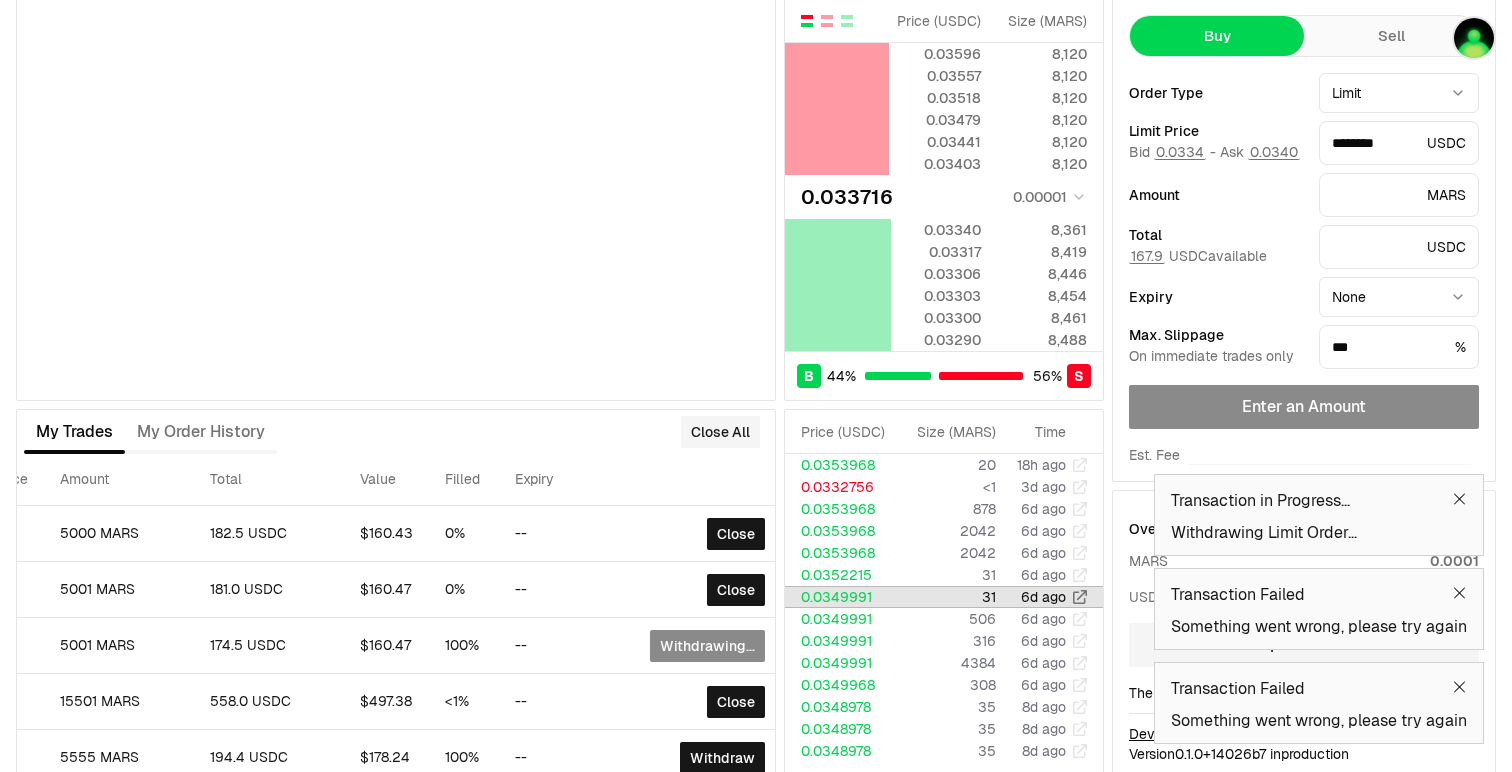 scroll, scrollTop: 99, scrollLeft: 0, axis: vertical 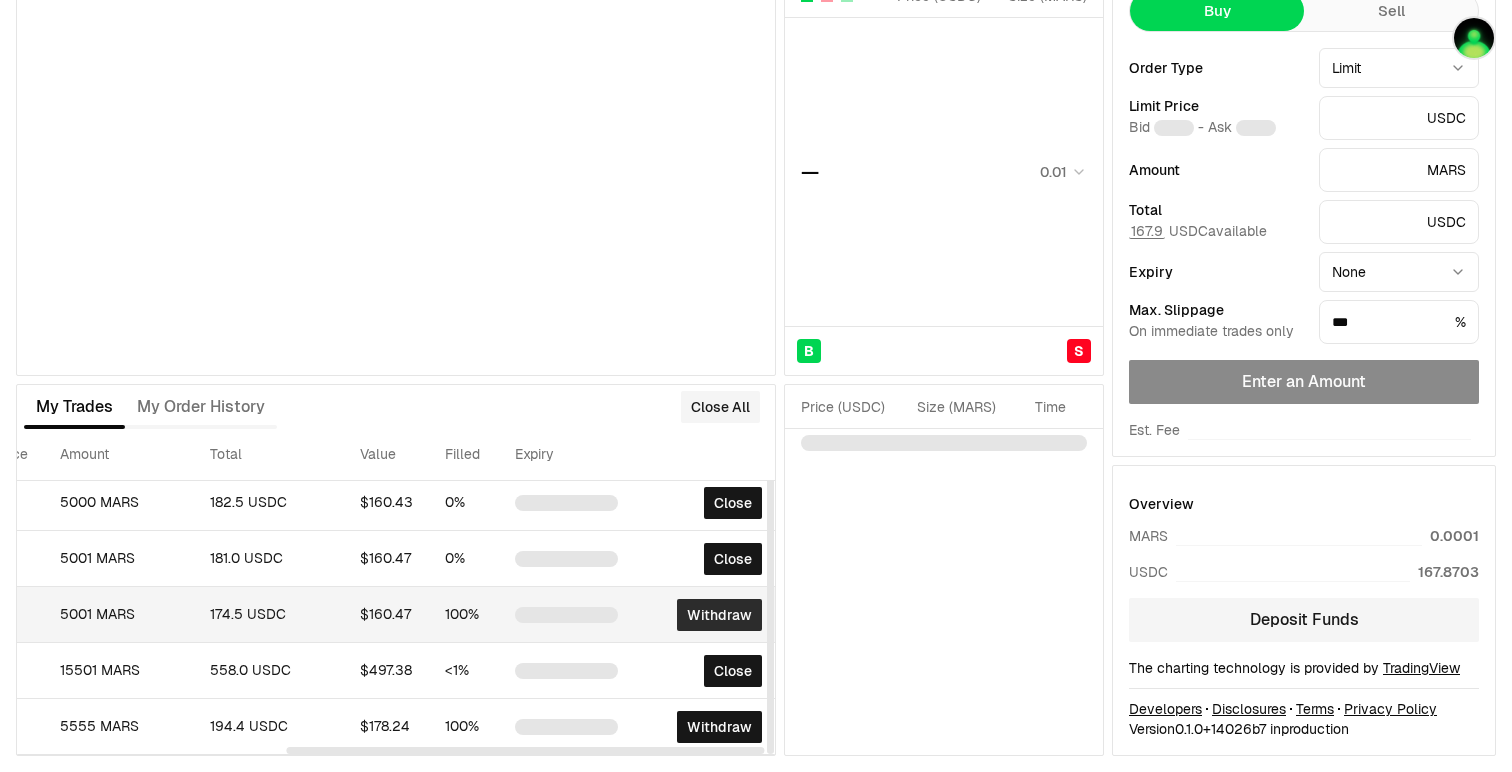 click on "Withdraw" at bounding box center (719, 615) 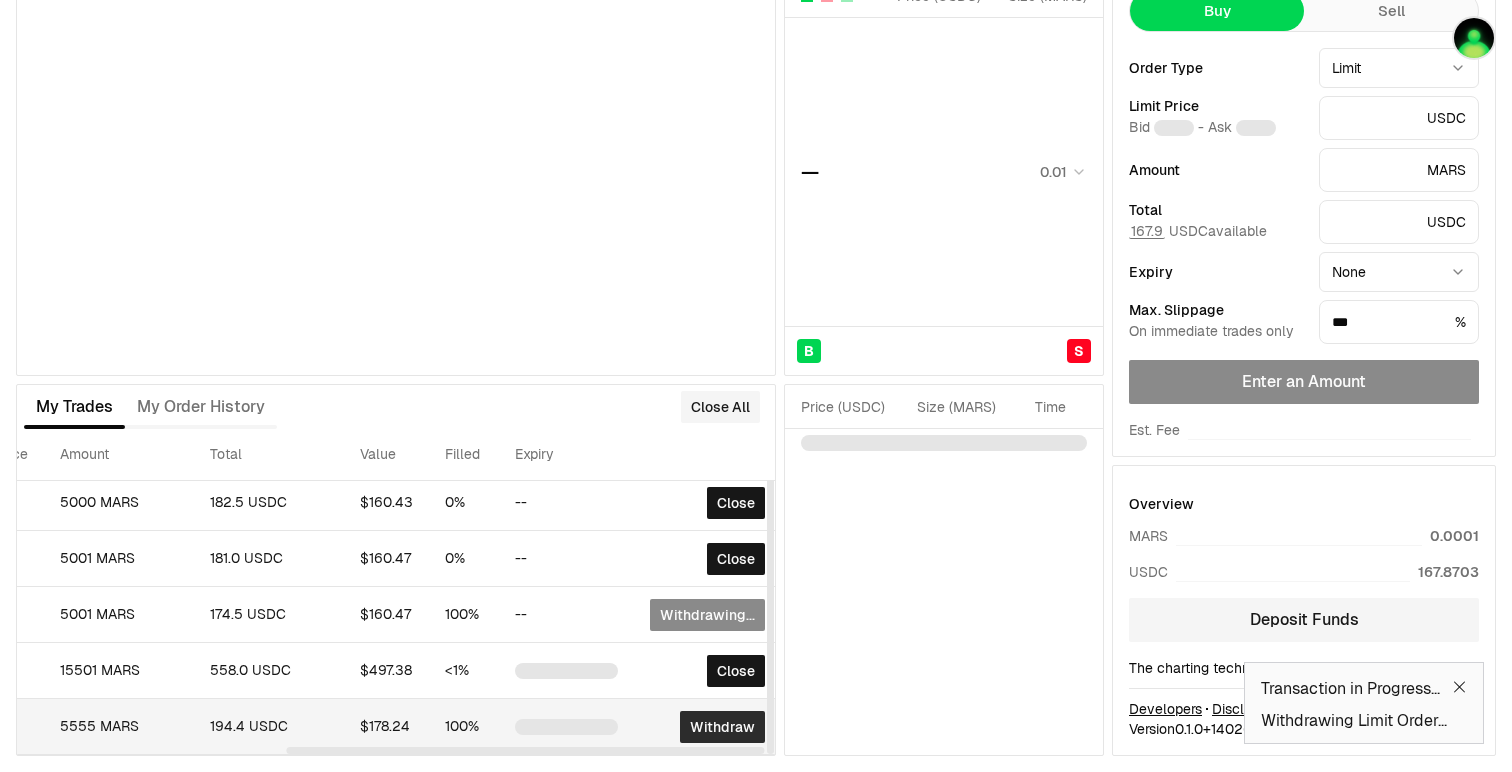 click on "Withdraw" at bounding box center [722, 727] 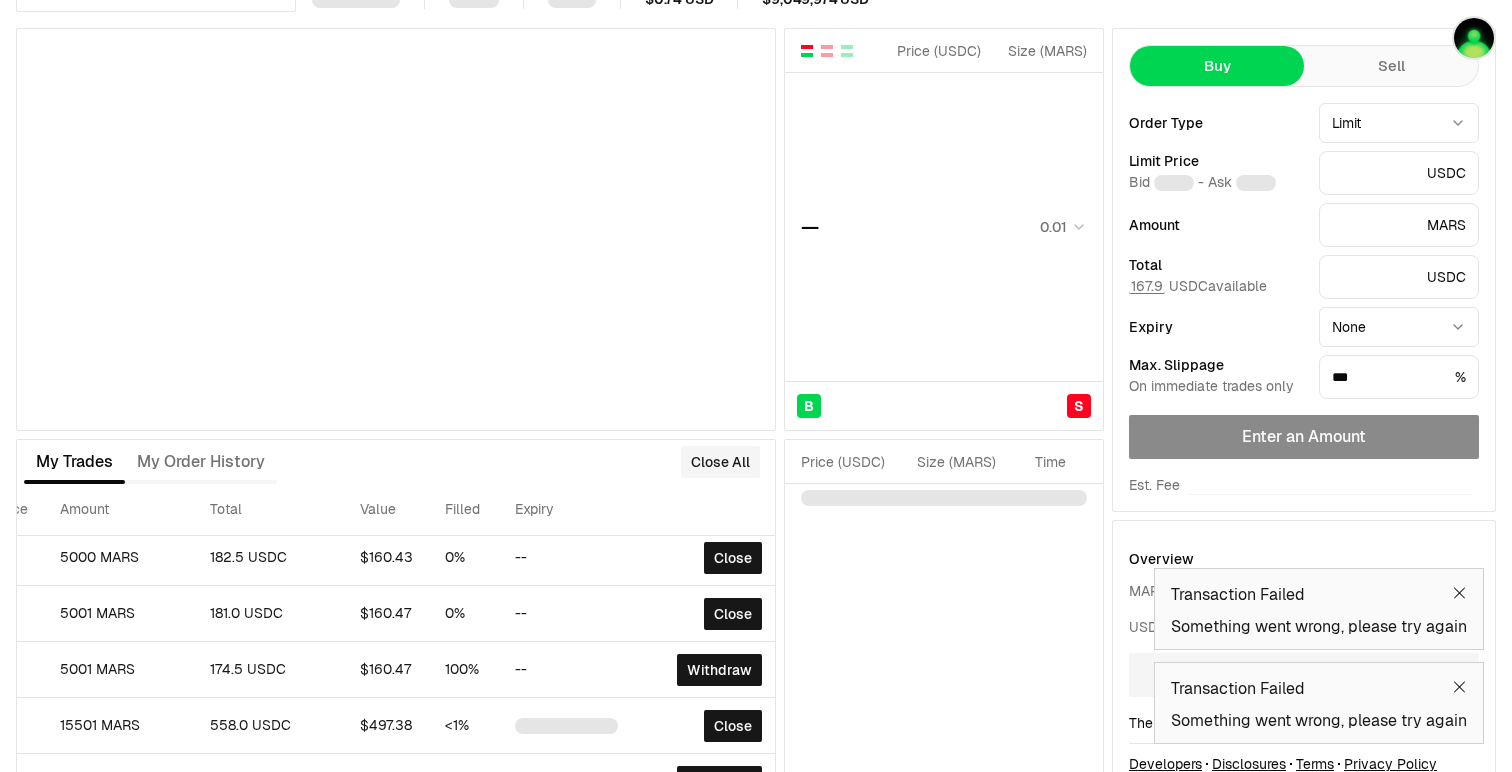 scroll, scrollTop: 99, scrollLeft: 0, axis: vertical 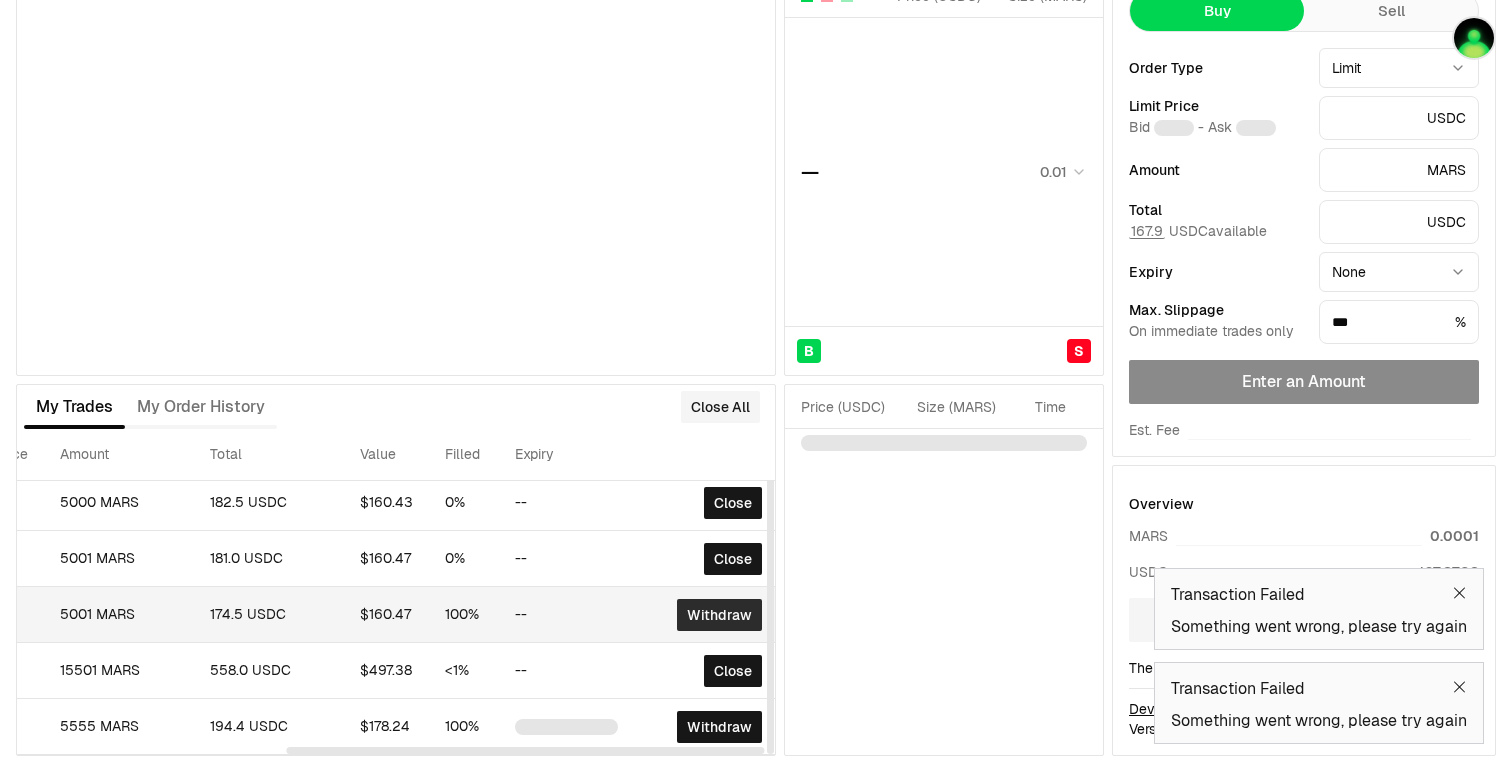 click on "Withdraw" at bounding box center [719, 615] 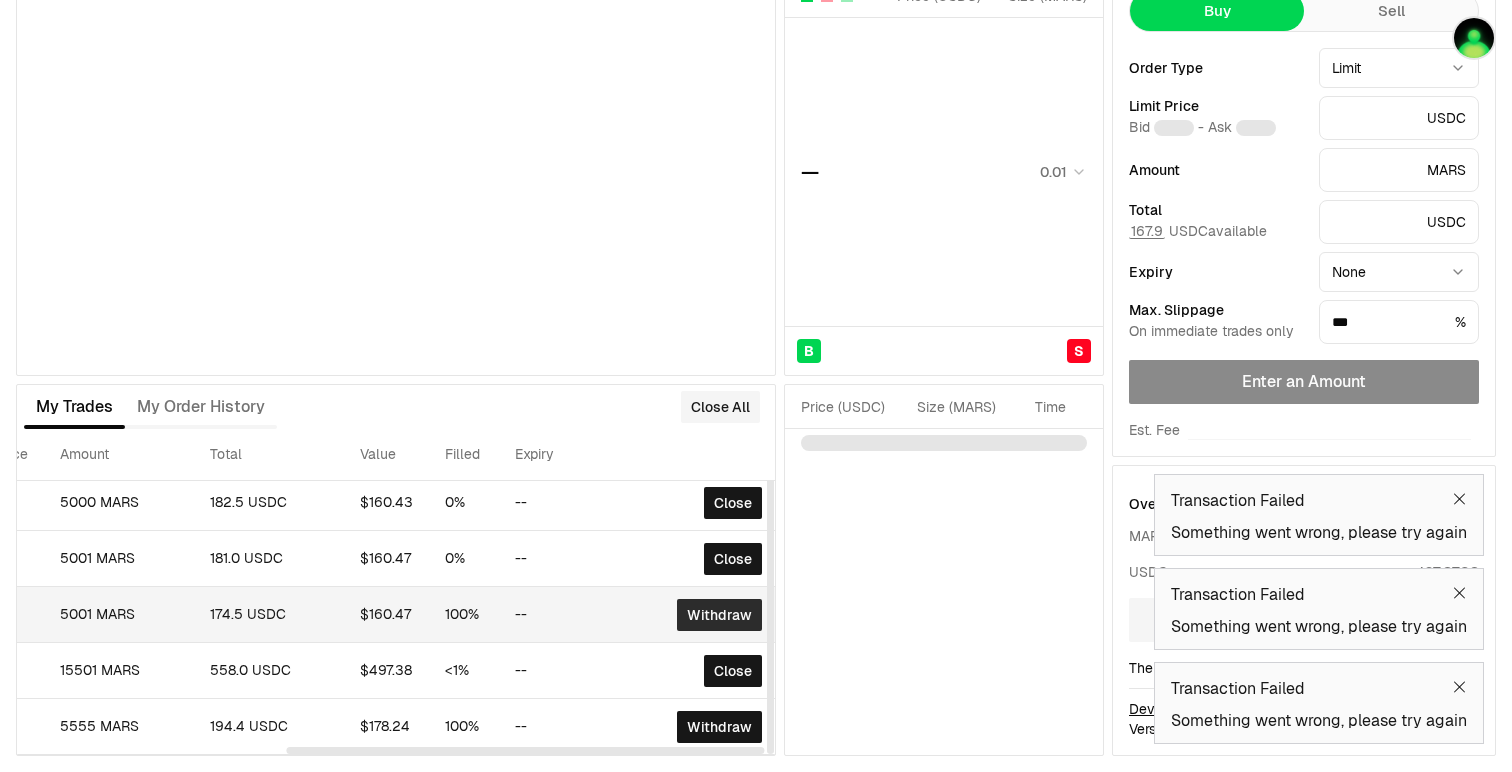click on "Withdraw" at bounding box center (719, 615) 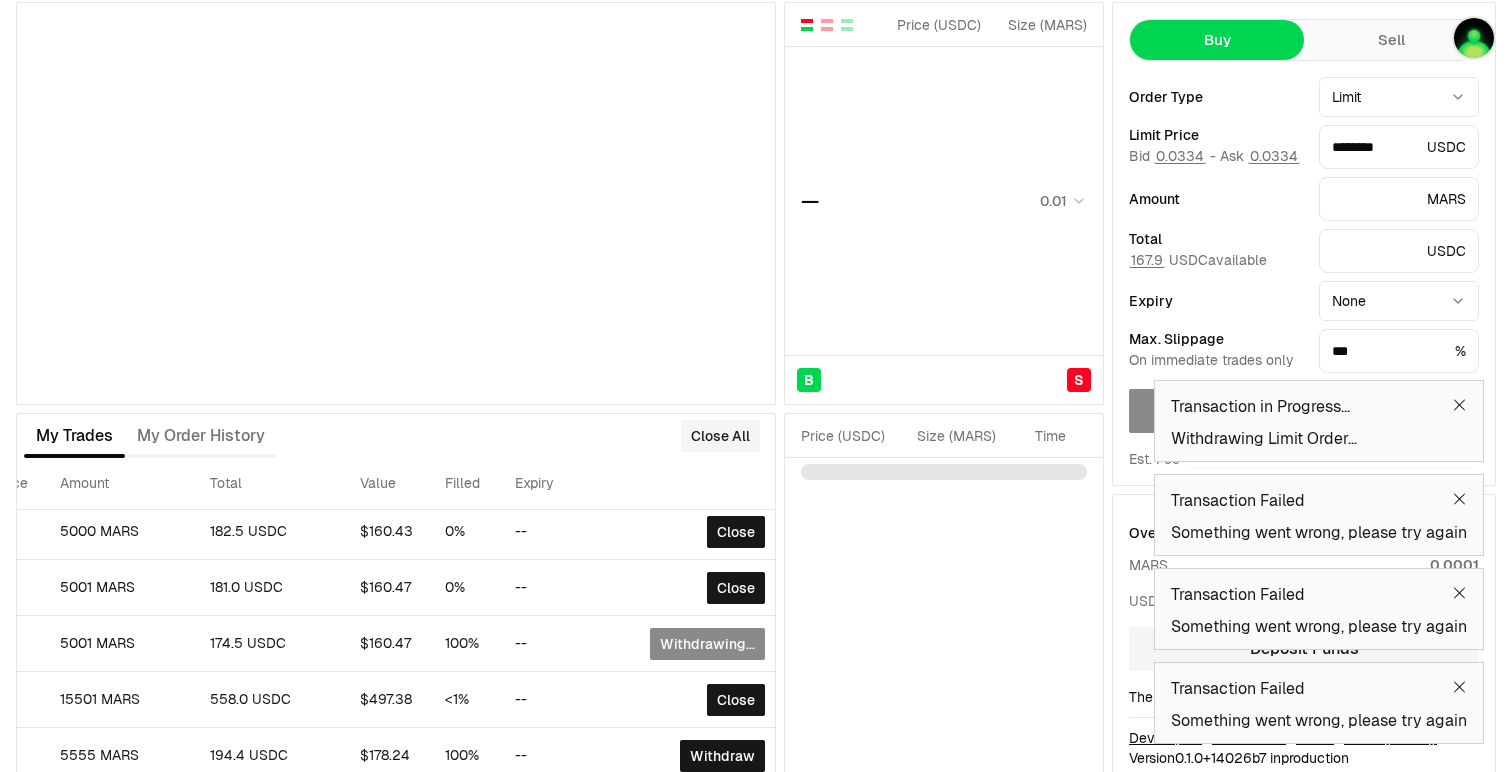 scroll, scrollTop: 99, scrollLeft: 0, axis: vertical 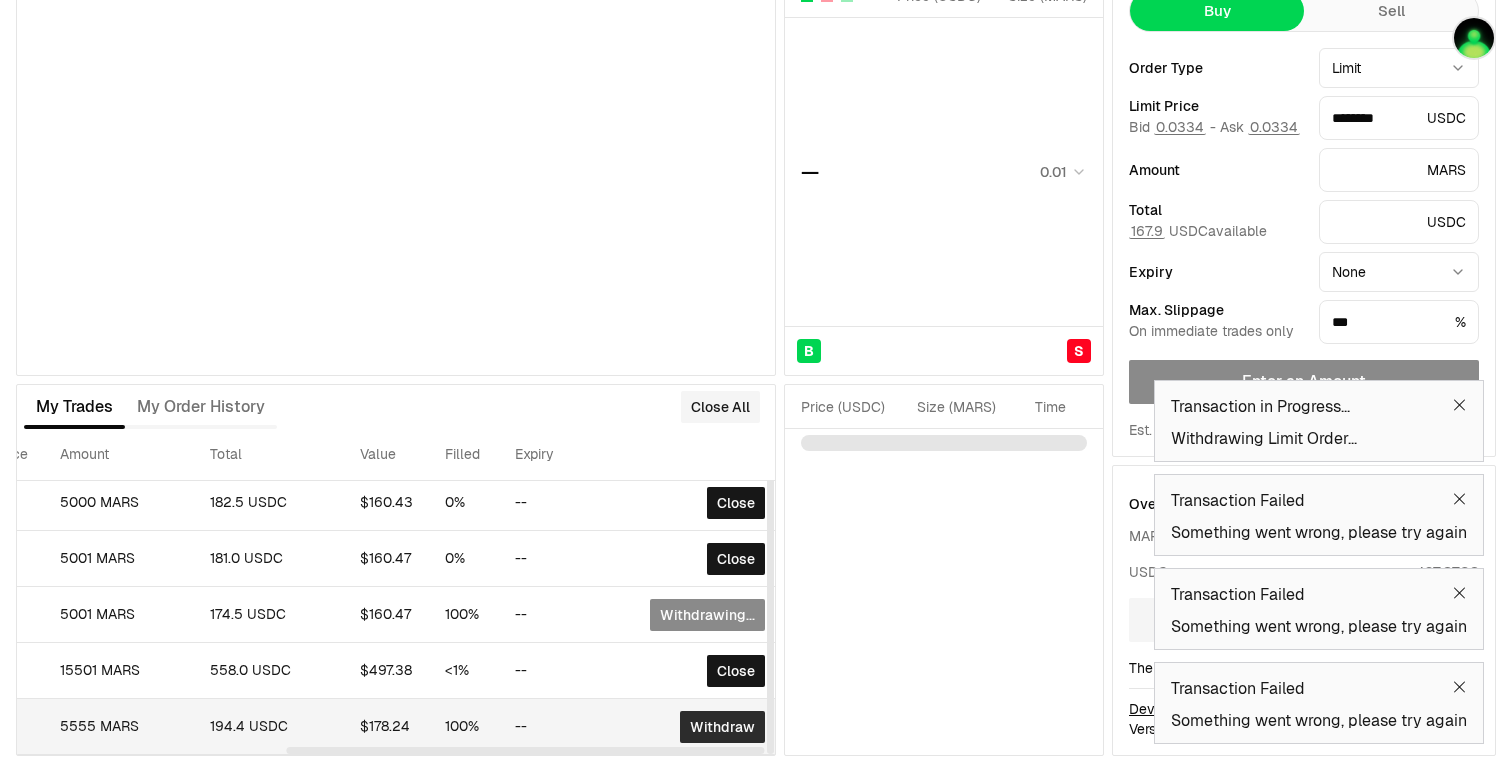 click on "Withdraw" at bounding box center [722, 727] 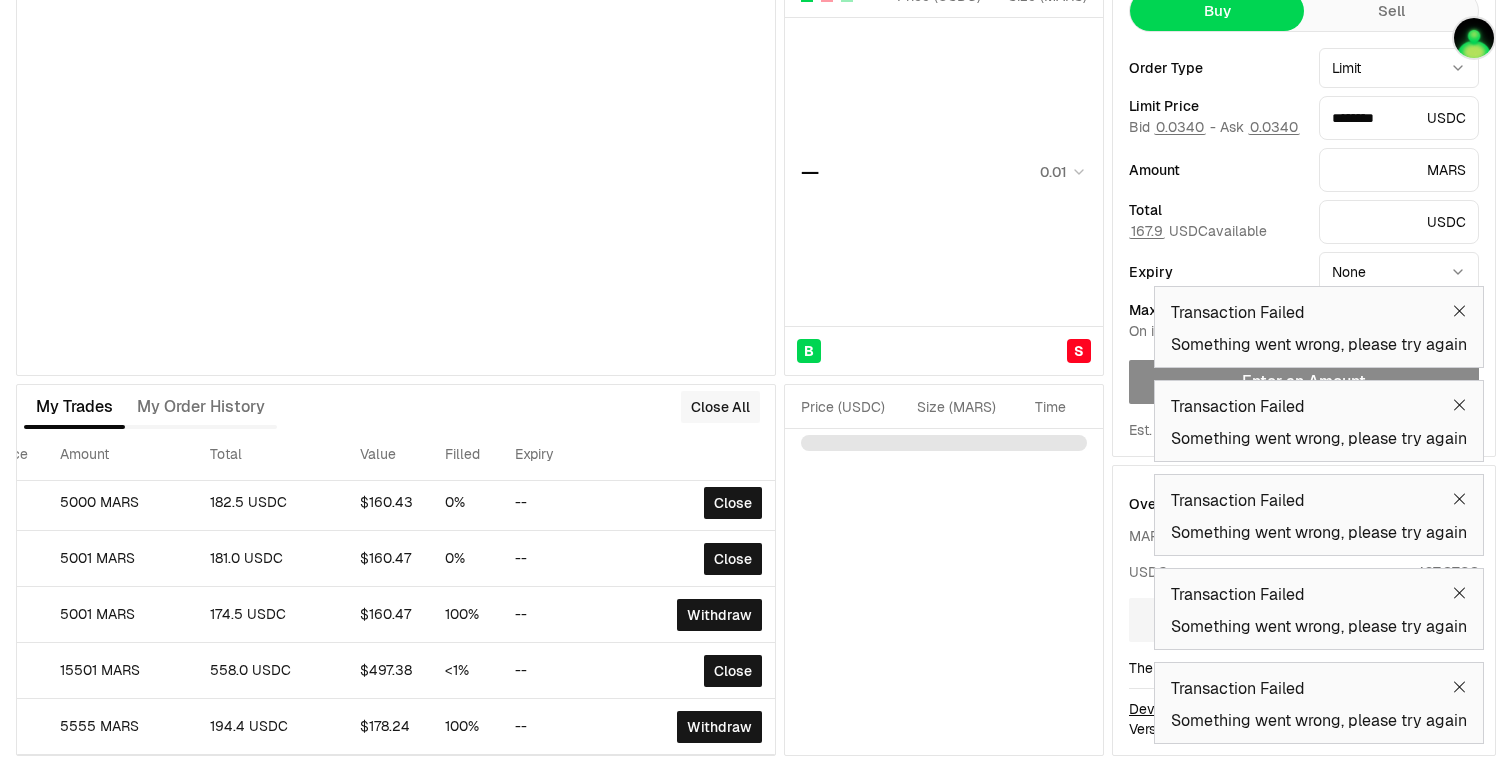 type on "********" 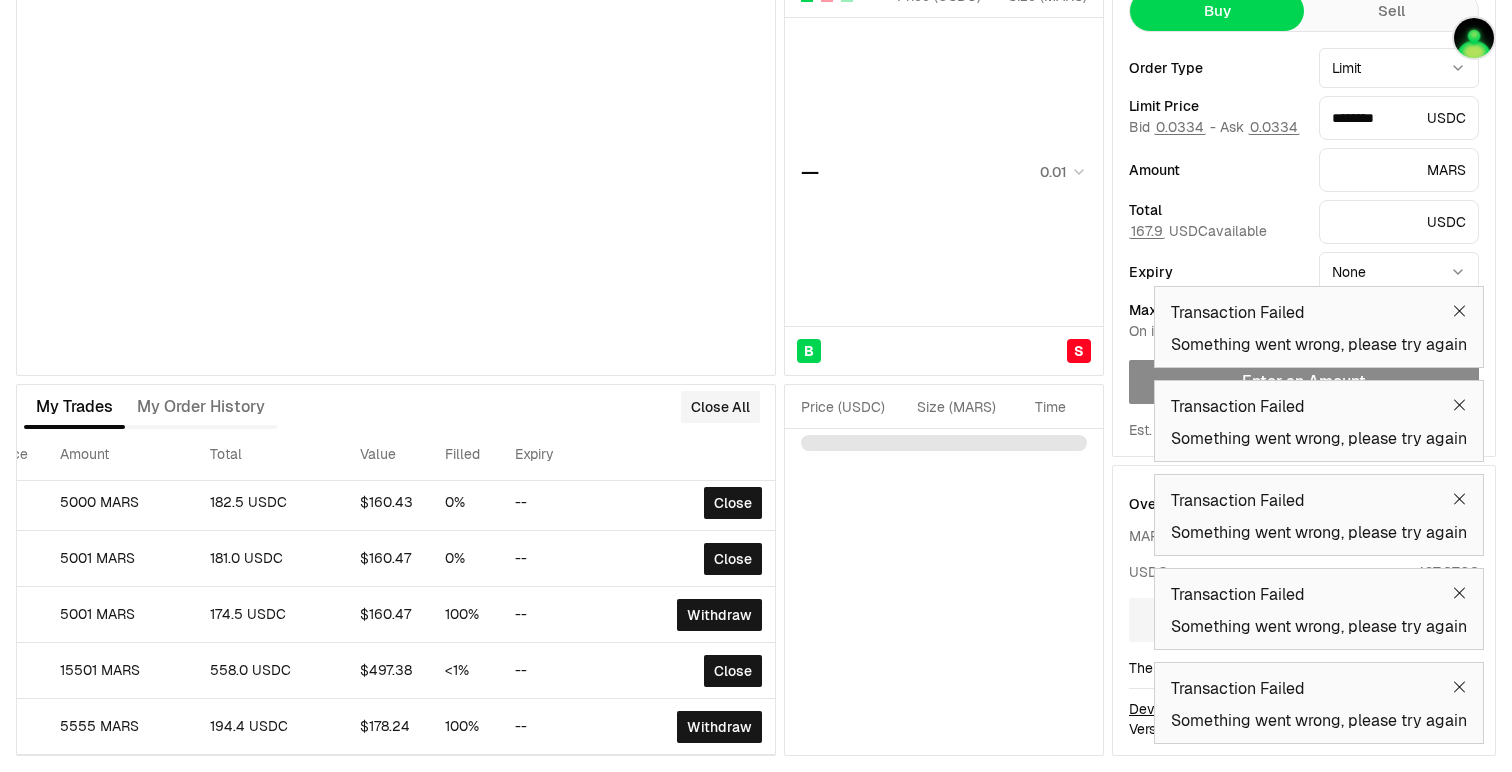 click at bounding box center (1459, 313) 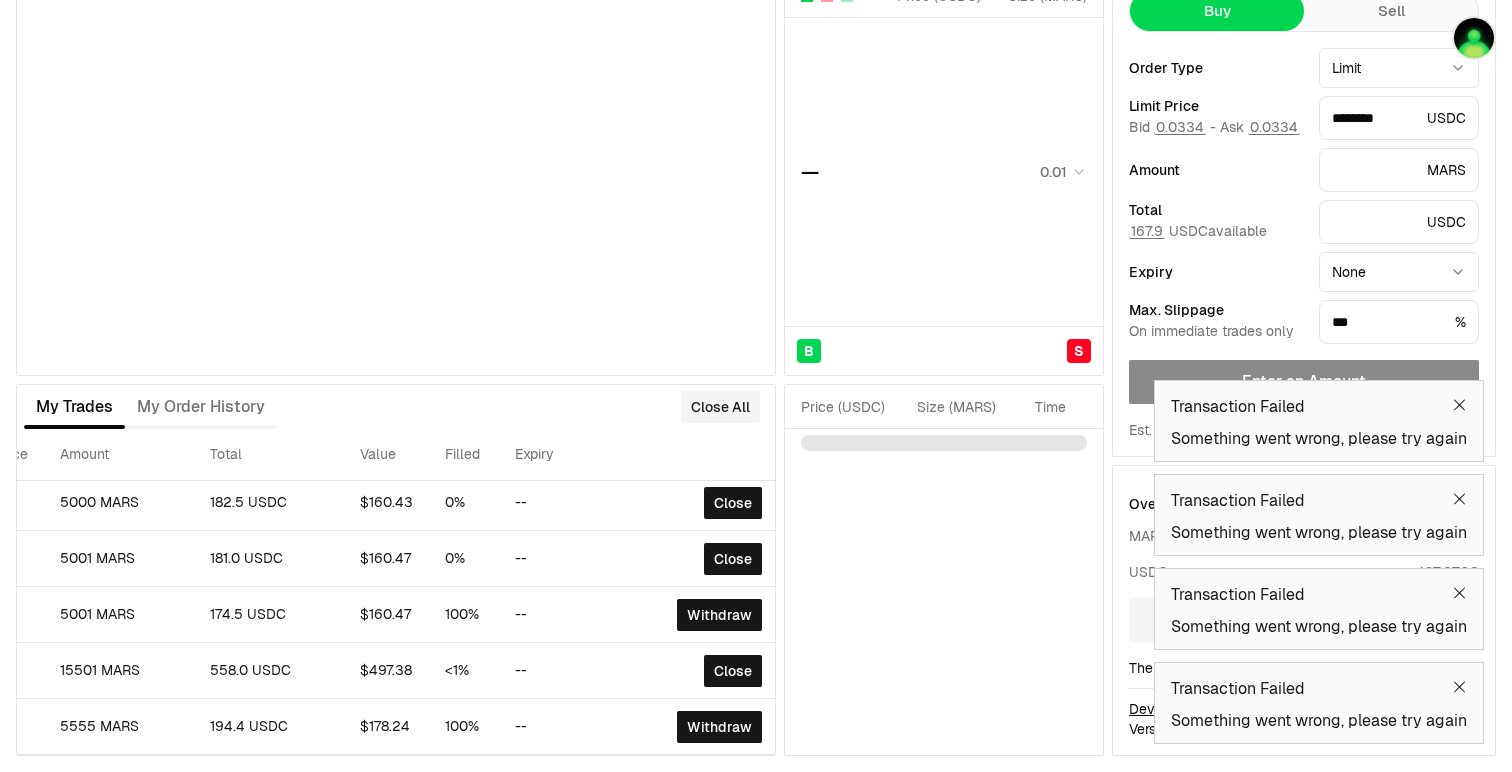 click 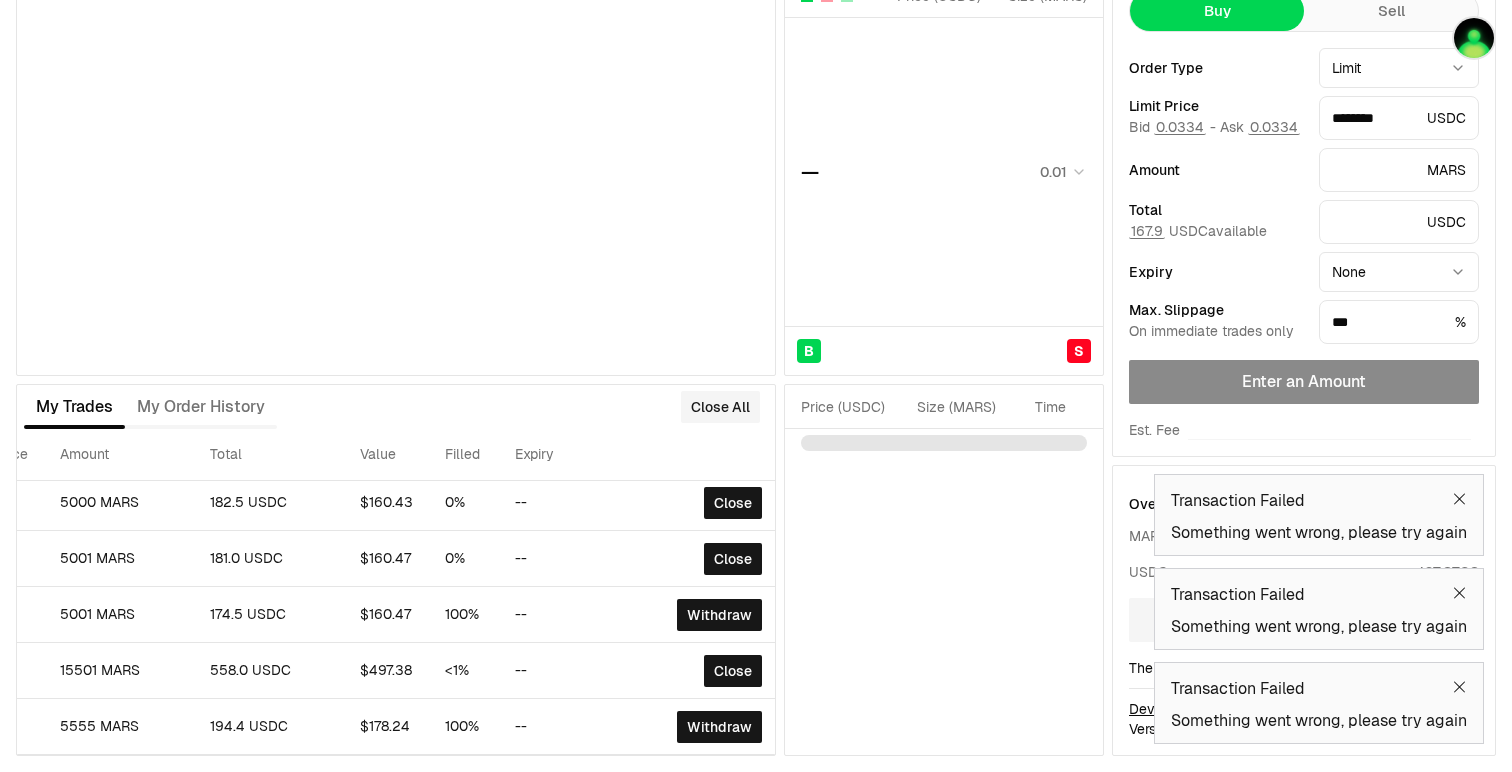 click 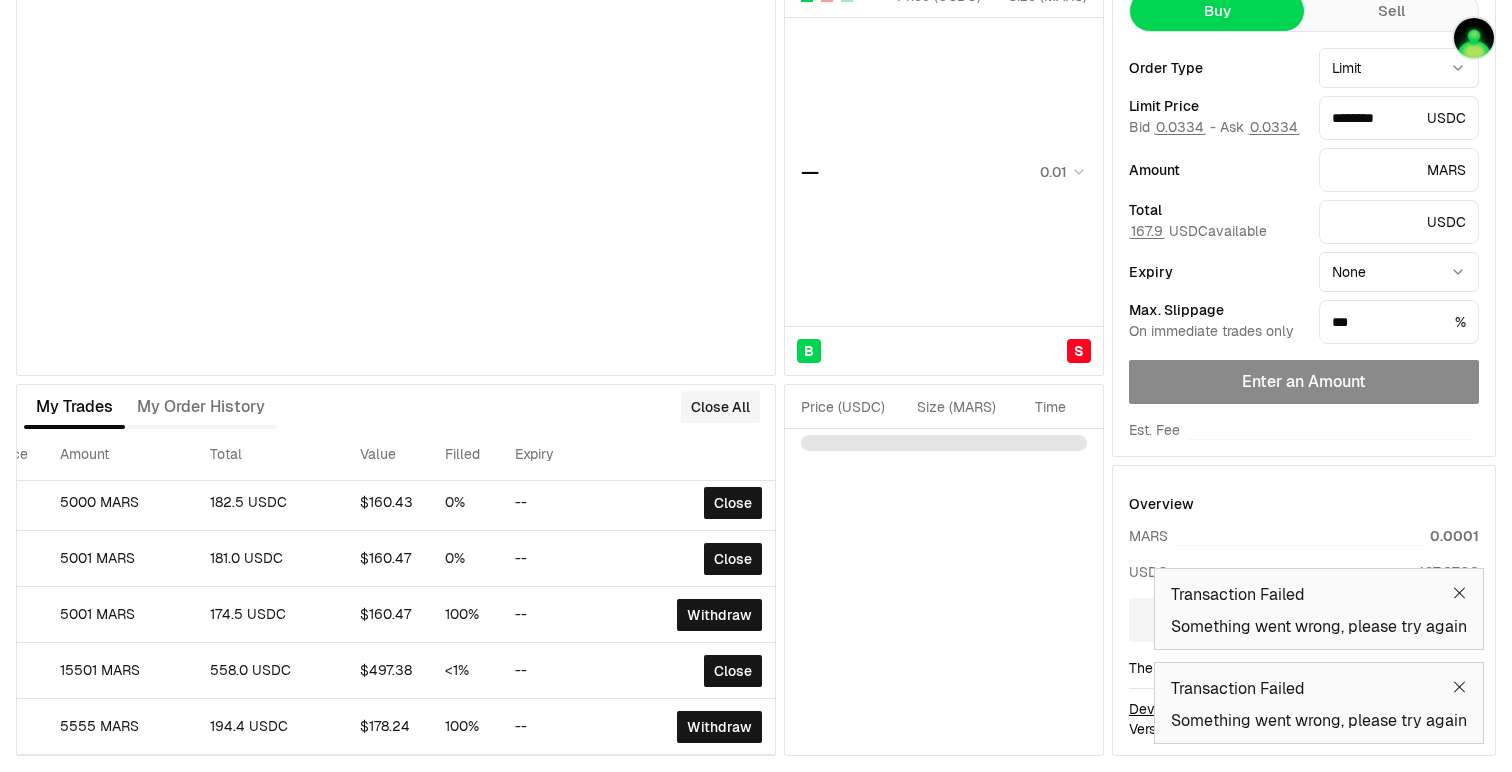 click 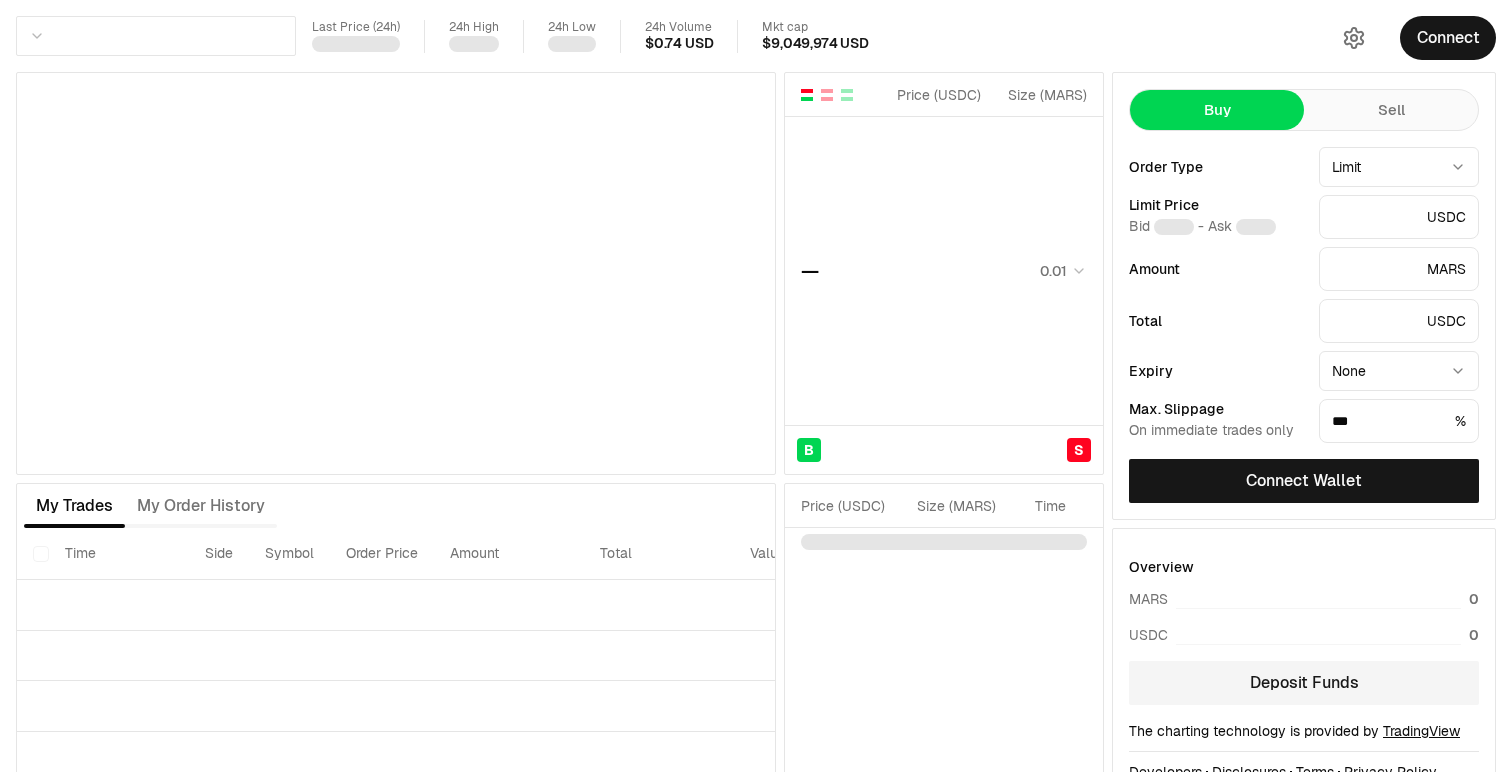scroll, scrollTop: 0, scrollLeft: 0, axis: both 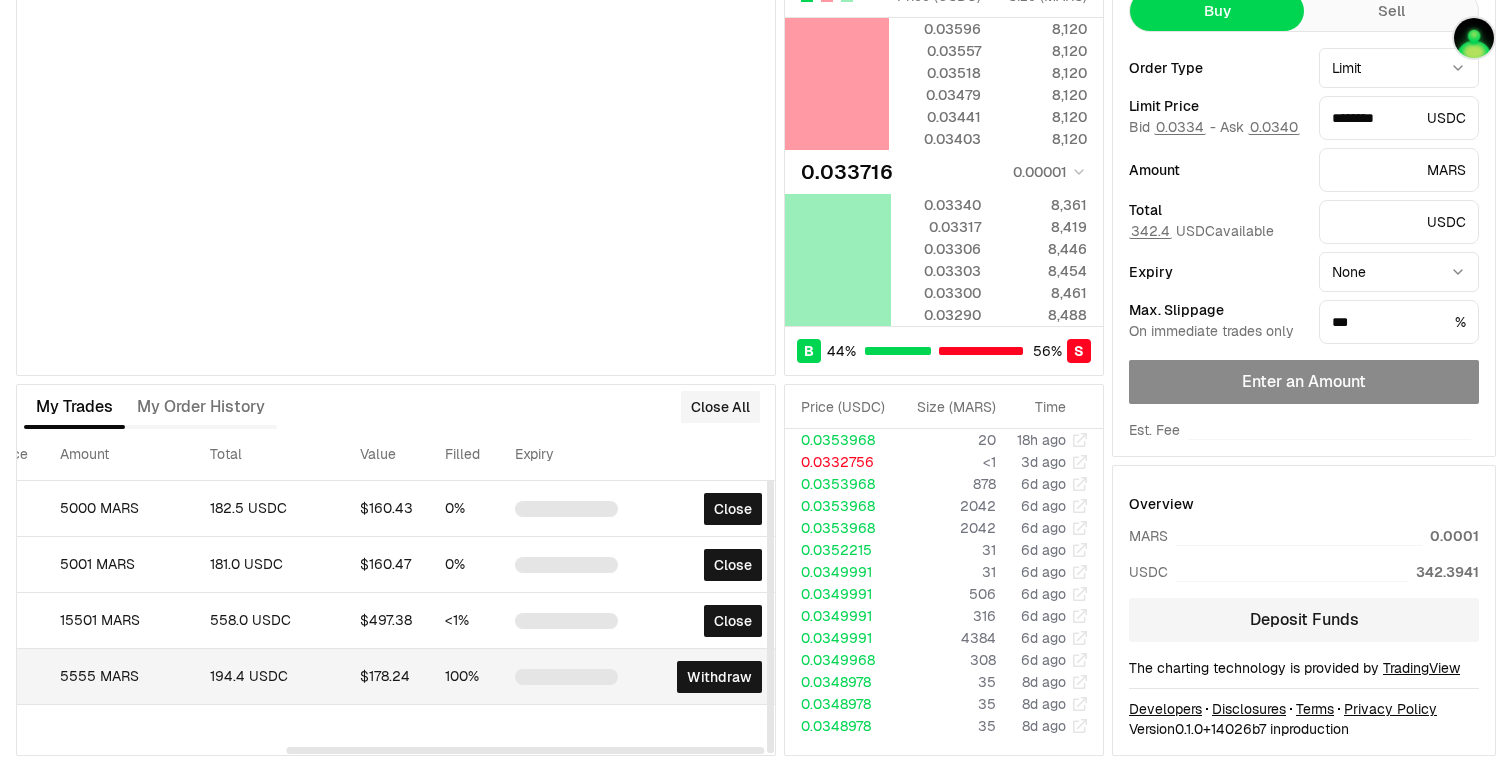 click on "Withdraw" at bounding box center [706, 677] 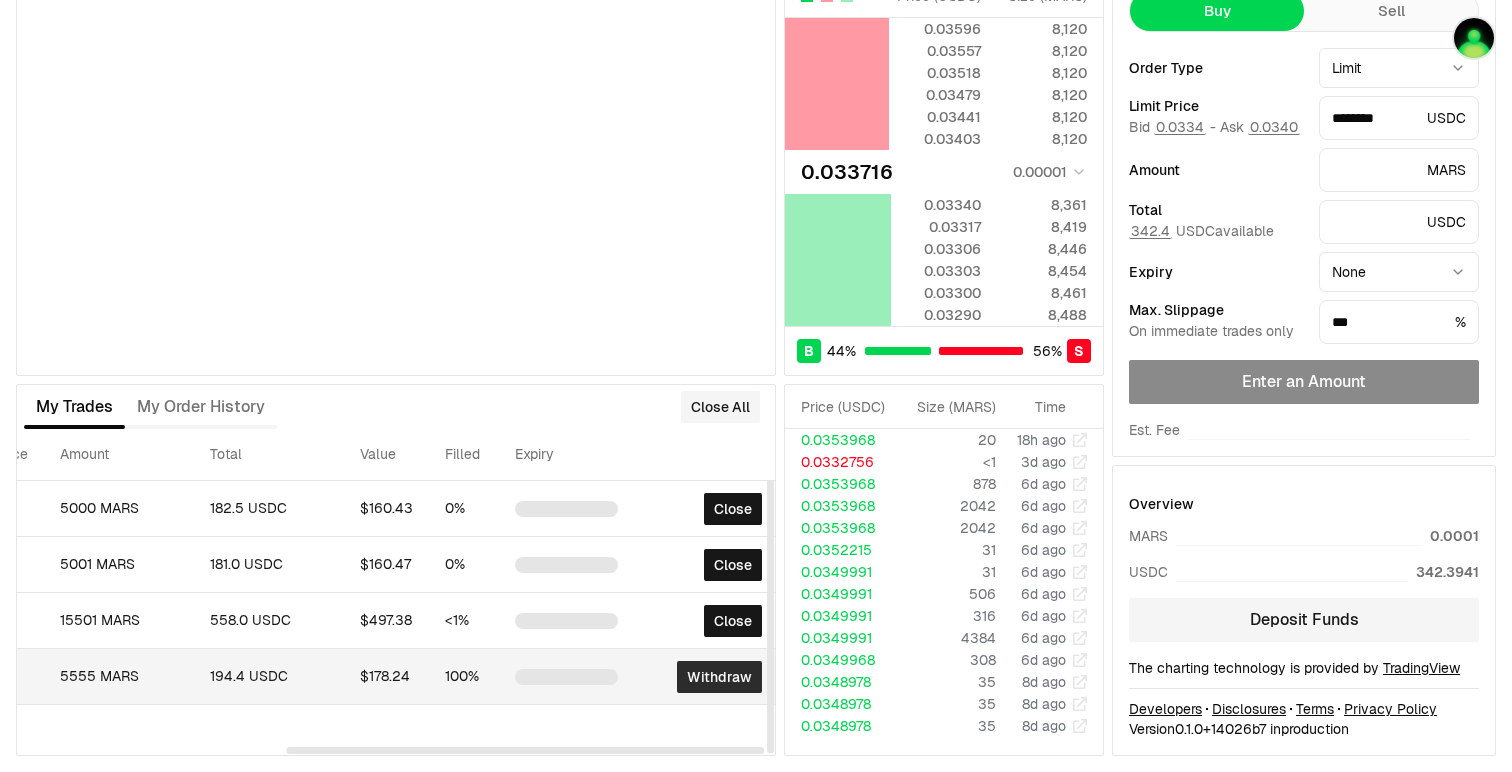 click on "Withdraw" at bounding box center (719, 677) 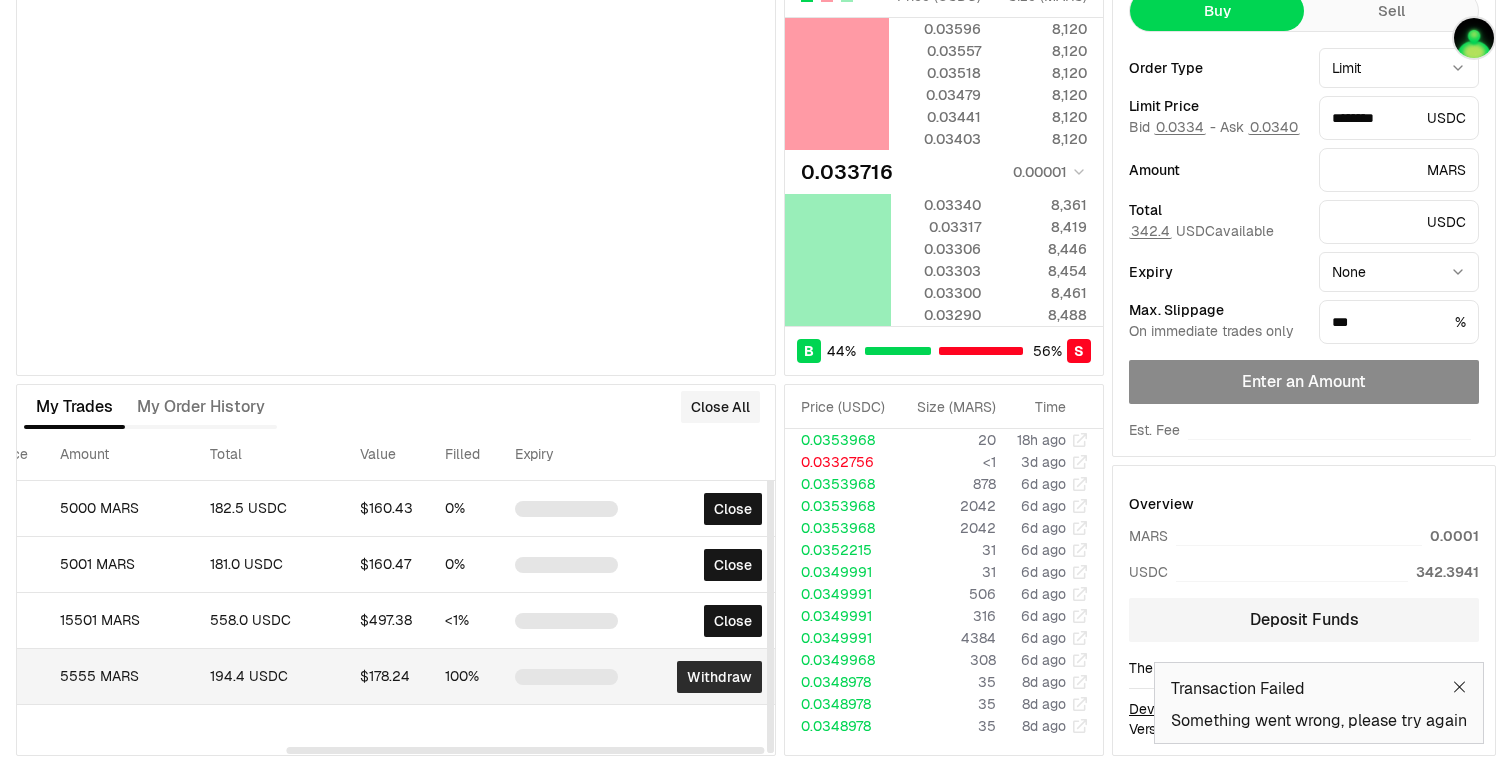 click on "Withdraw" at bounding box center (719, 677) 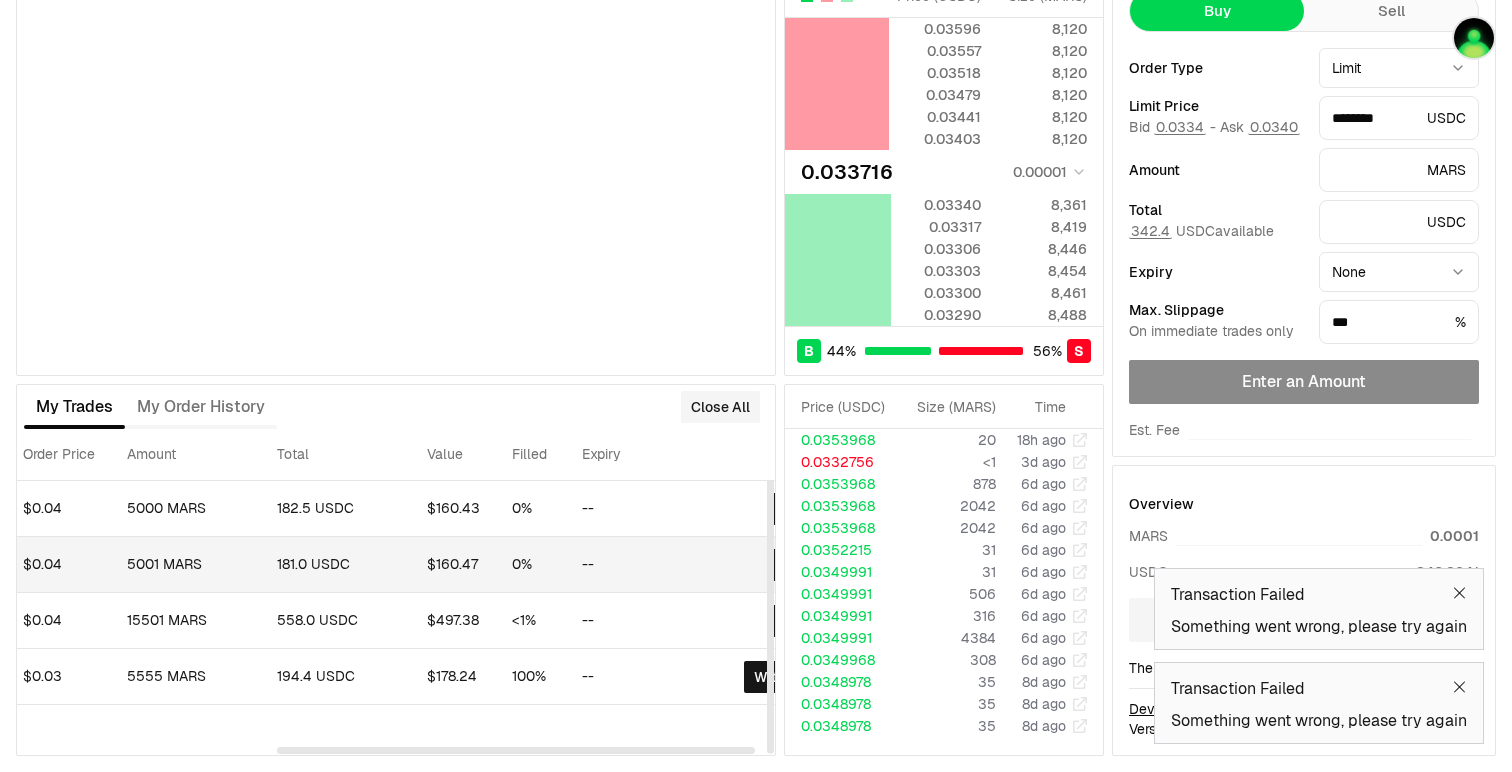 scroll, scrollTop: 0, scrollLeft: 411, axis: horizontal 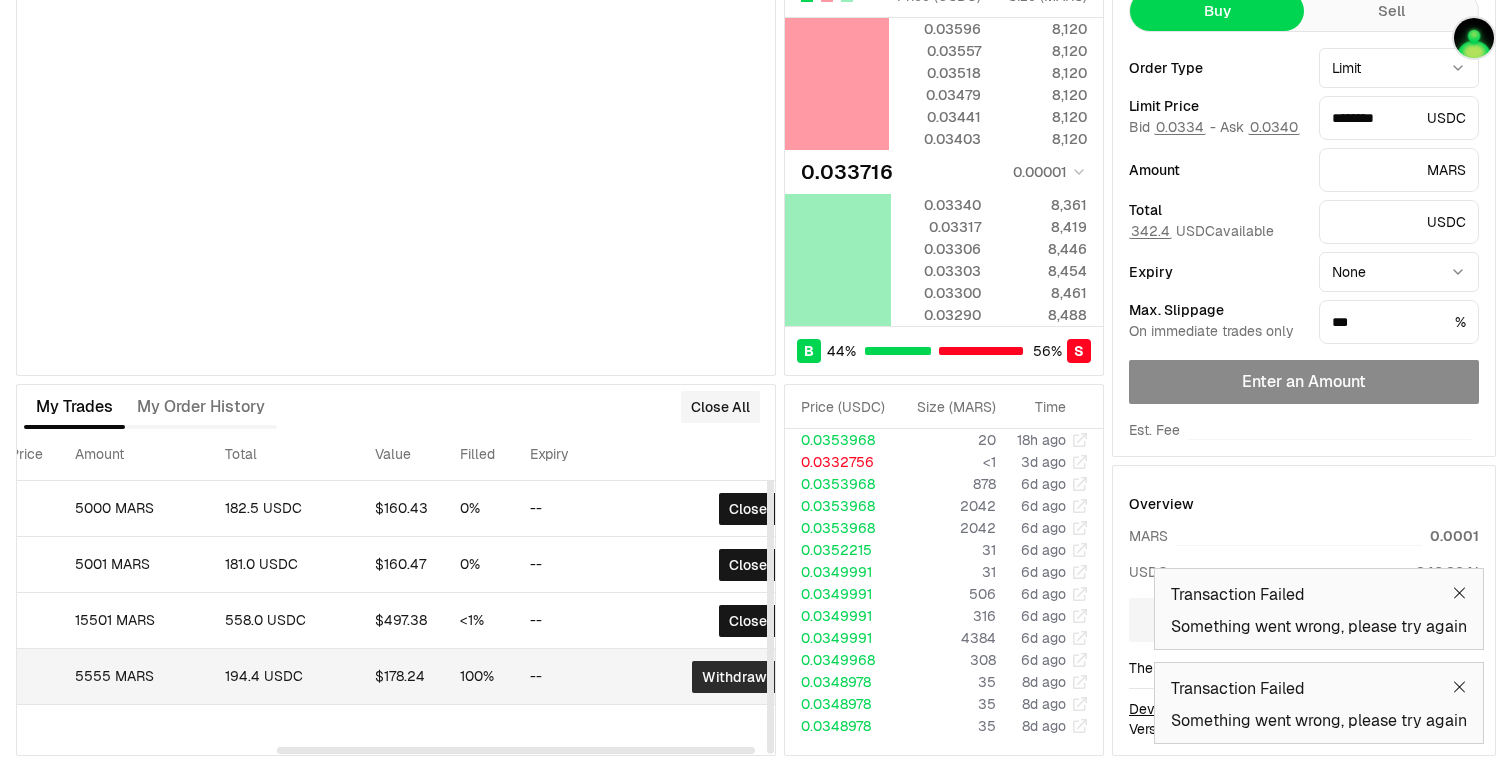 click on "Withdraw" at bounding box center [734, 677] 